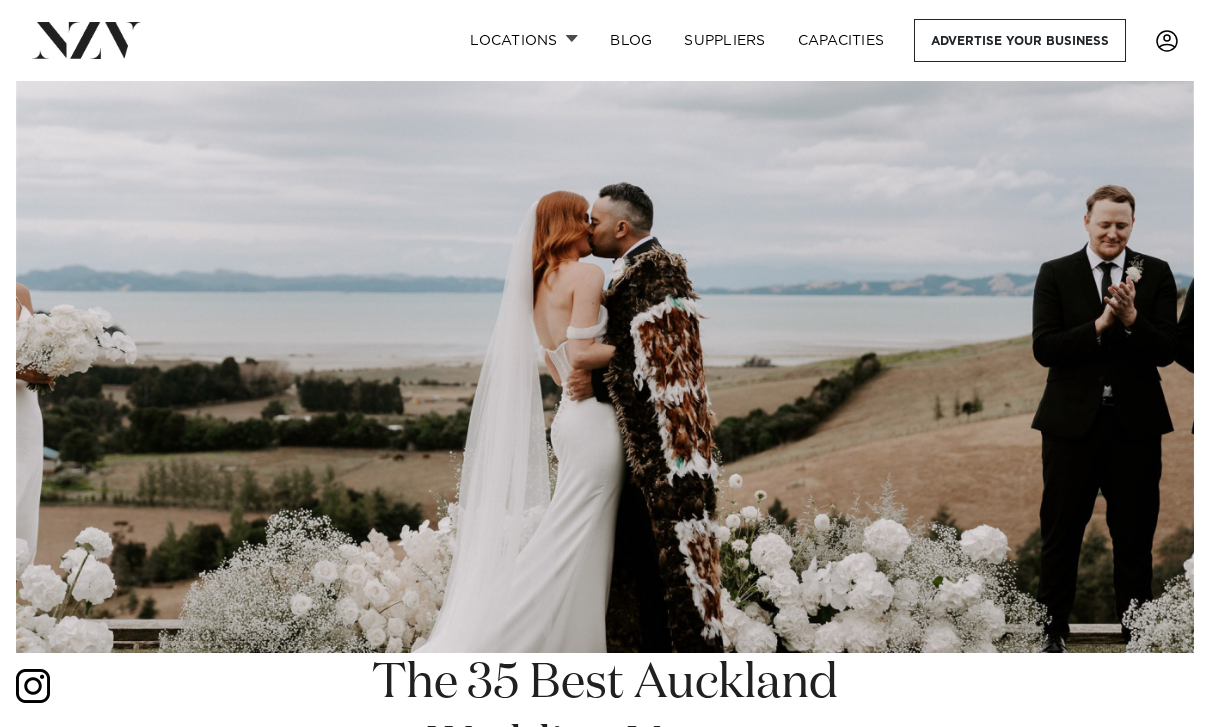 scroll, scrollTop: 270, scrollLeft: 0, axis: vertical 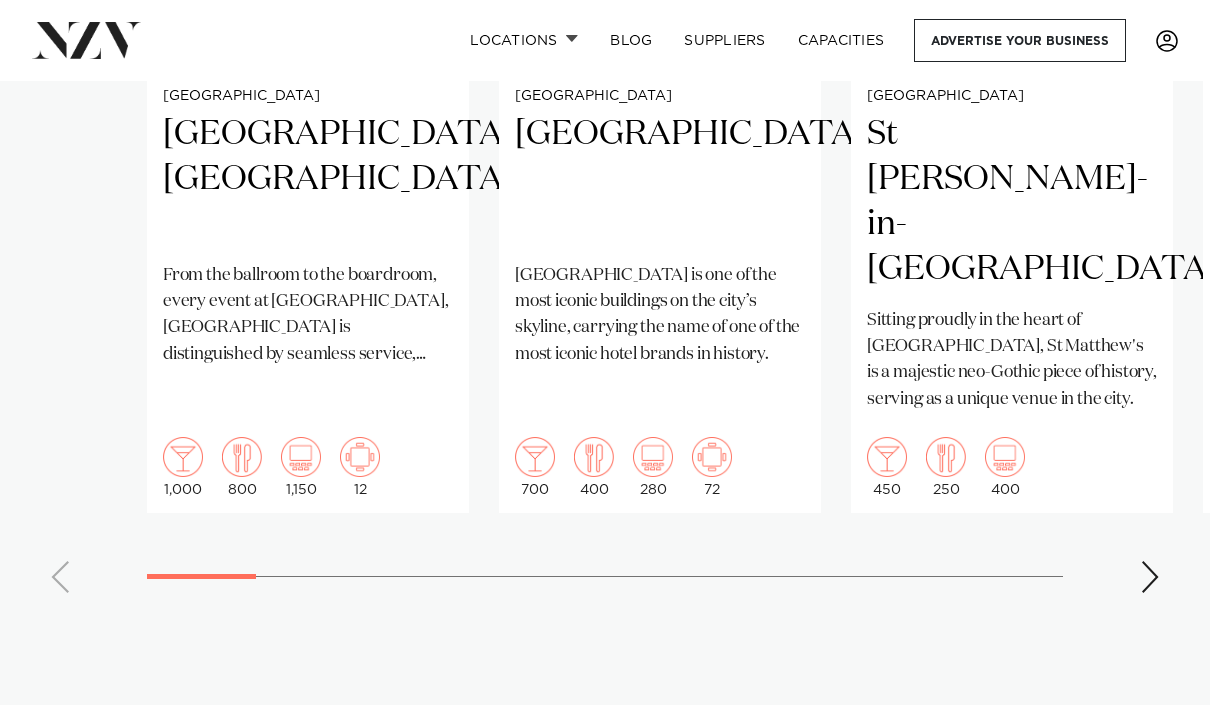 click at bounding box center (1150, 577) 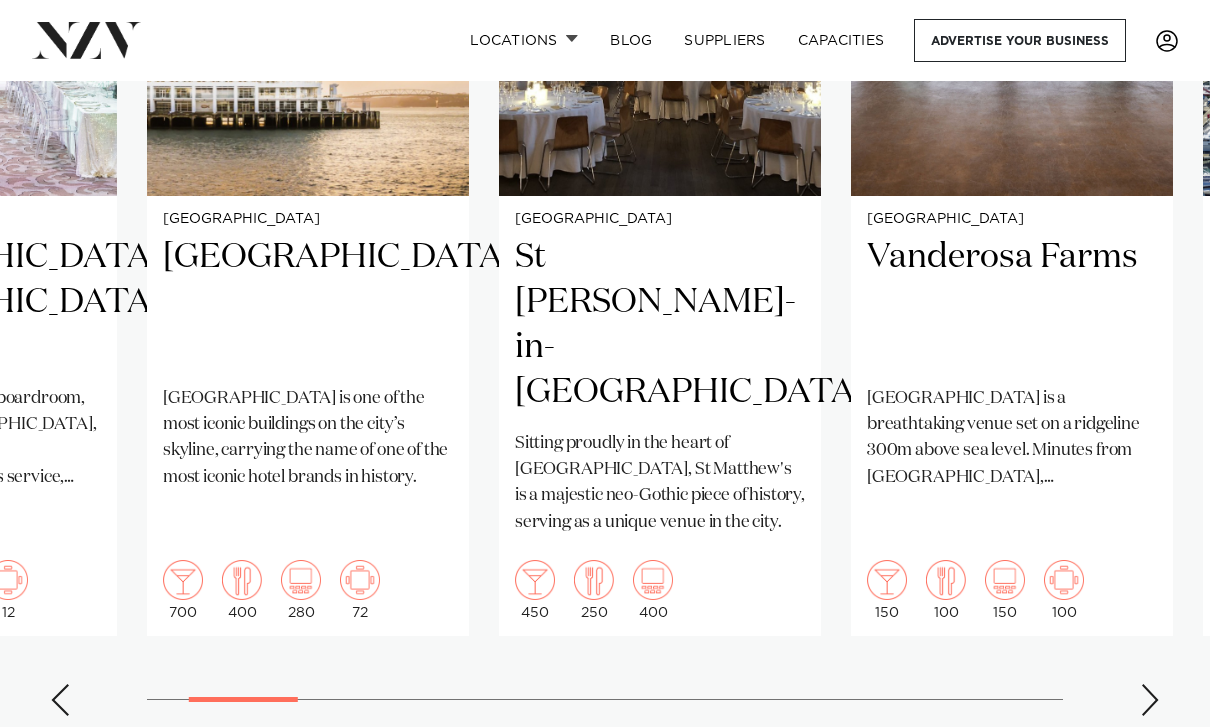 scroll, scrollTop: 1627, scrollLeft: 0, axis: vertical 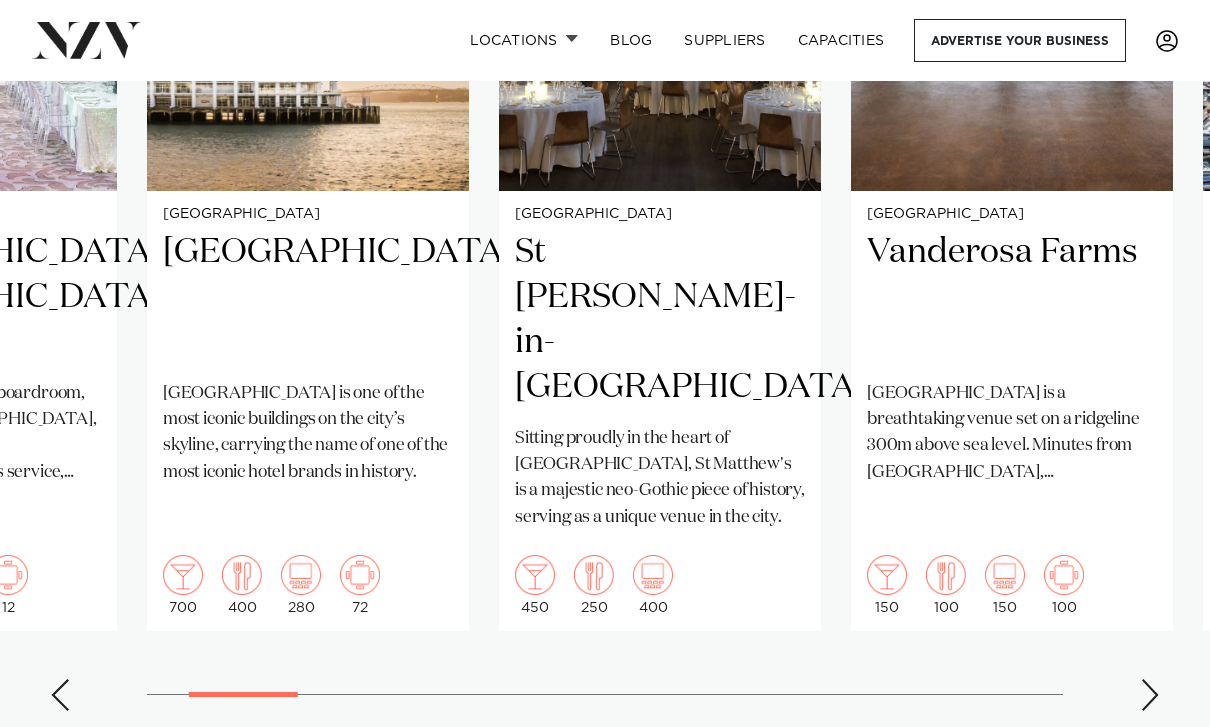 click on "Auckland
[GEOGRAPHIC_DATA], [GEOGRAPHIC_DATA]
From the ballroom to the boardroom, every event at [GEOGRAPHIC_DATA], [GEOGRAPHIC_DATA] is distinguished by seamless service, attention to detail and the latest high-tech solutions.
1,000
800
1,150
12
[GEOGRAPHIC_DATA]
[GEOGRAPHIC_DATA]" at bounding box center (605, 243) 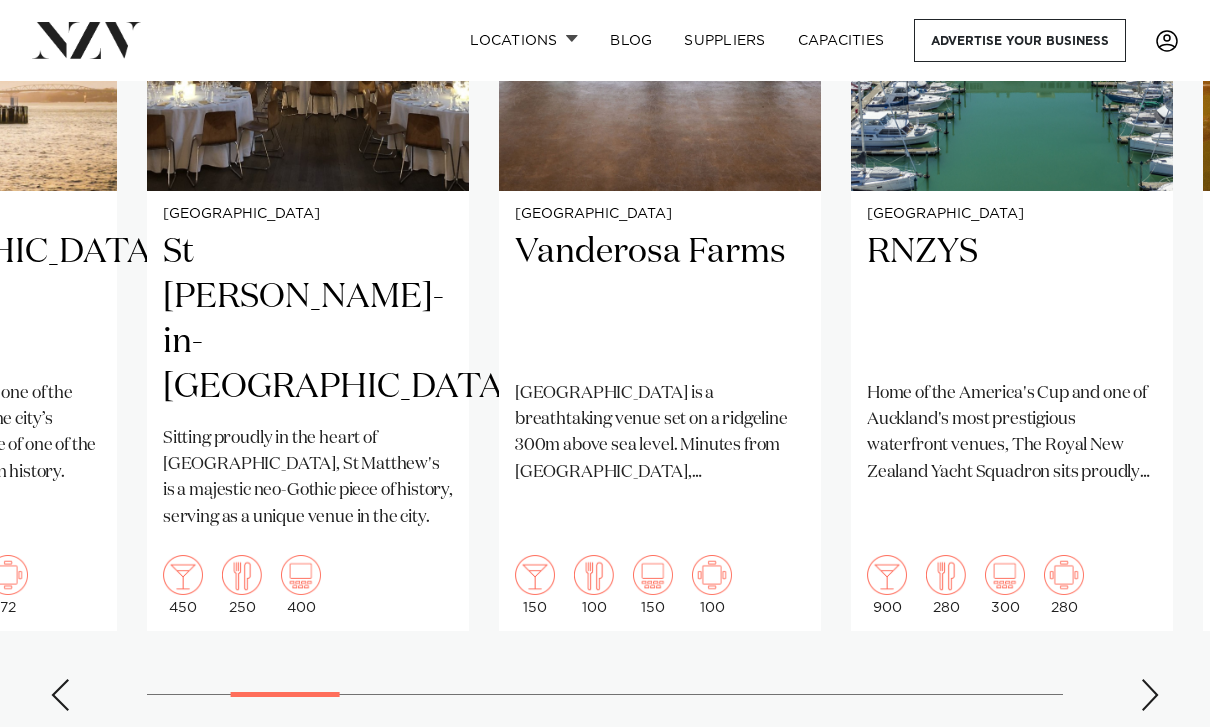 click at bounding box center (1150, 695) 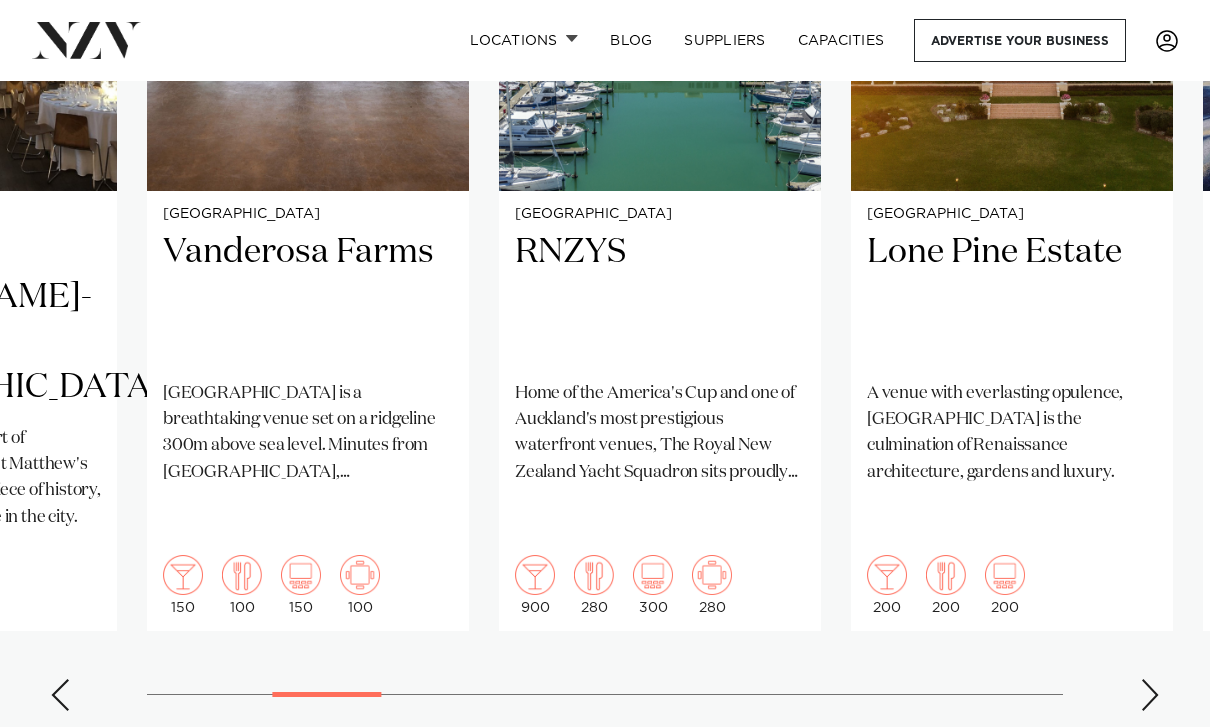 click at bounding box center (1150, 695) 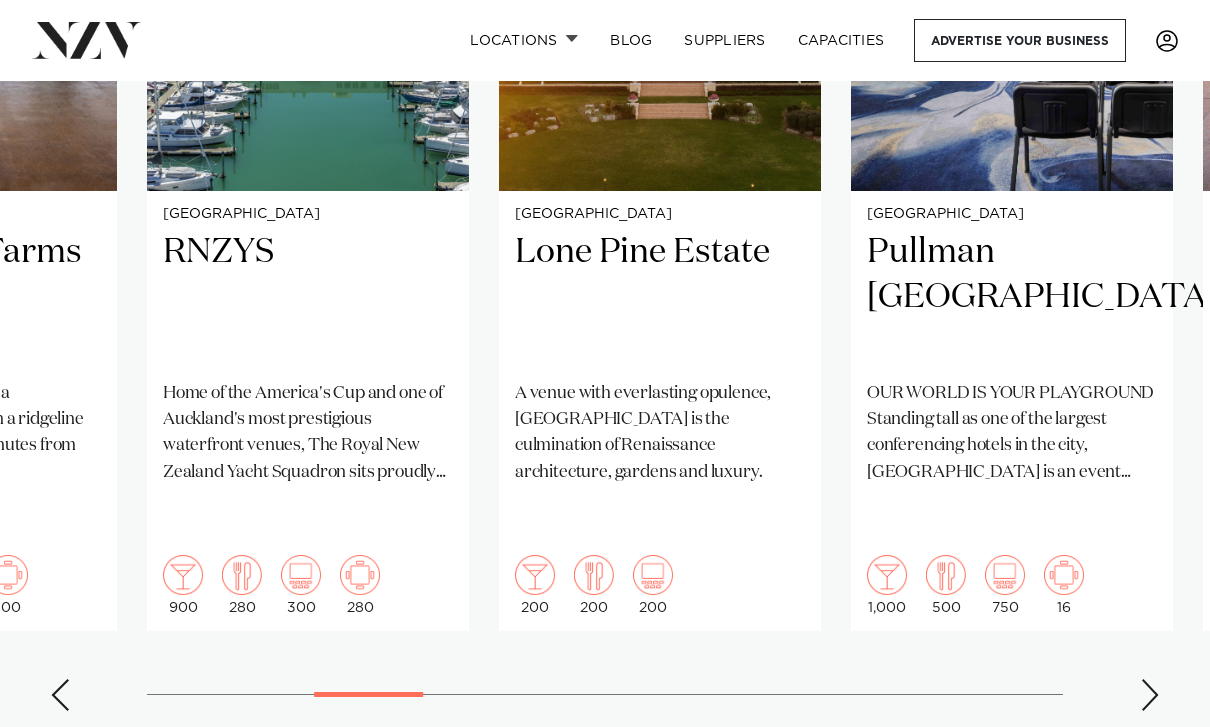 click at bounding box center [1150, 695] 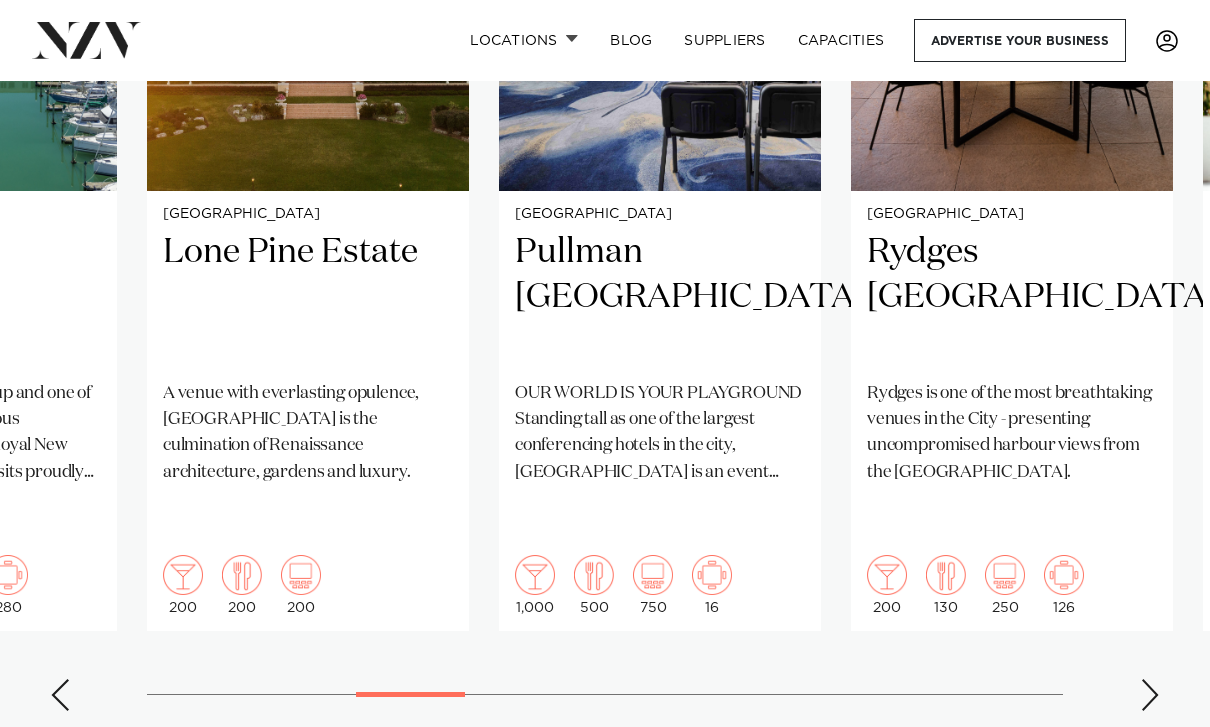click at bounding box center (1150, 695) 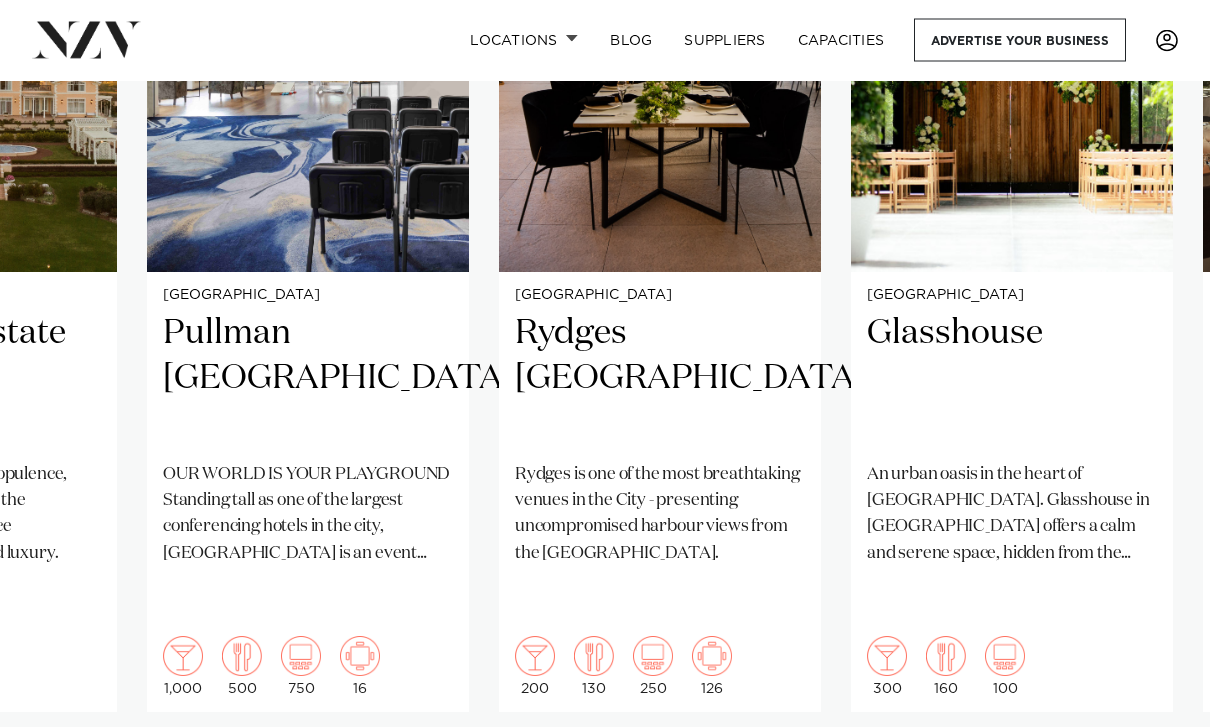 scroll, scrollTop: 1546, scrollLeft: 0, axis: vertical 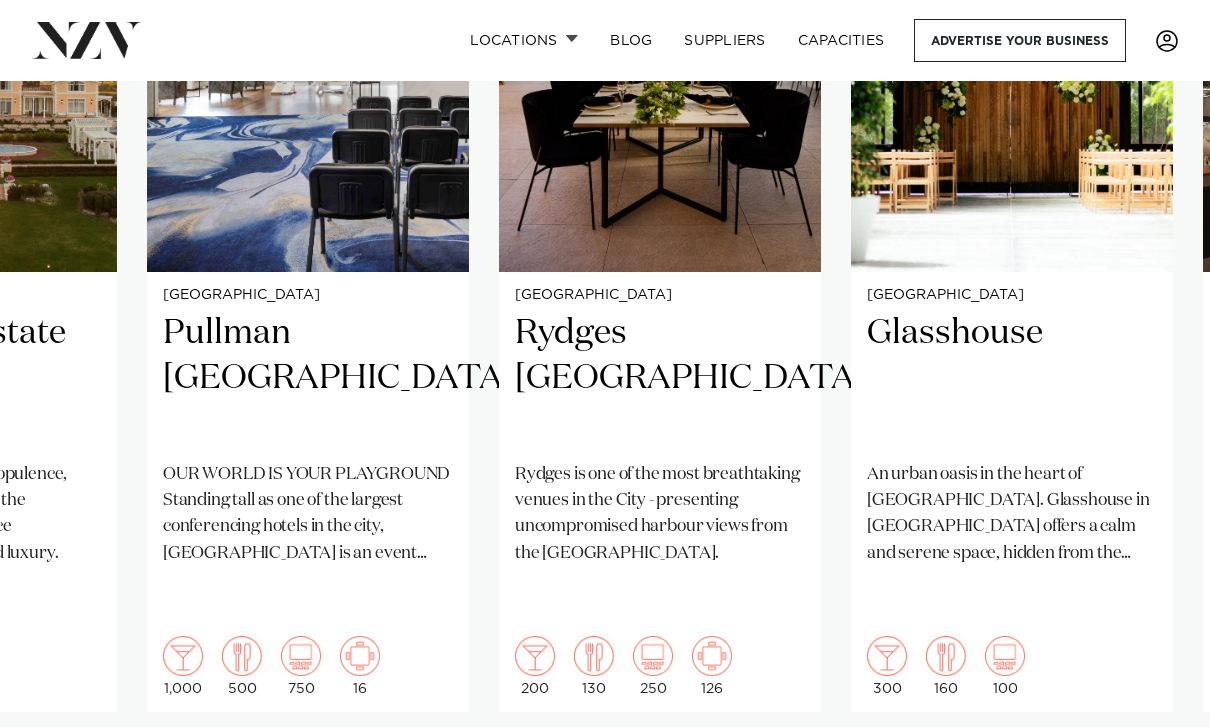 click at bounding box center [1150, 776] 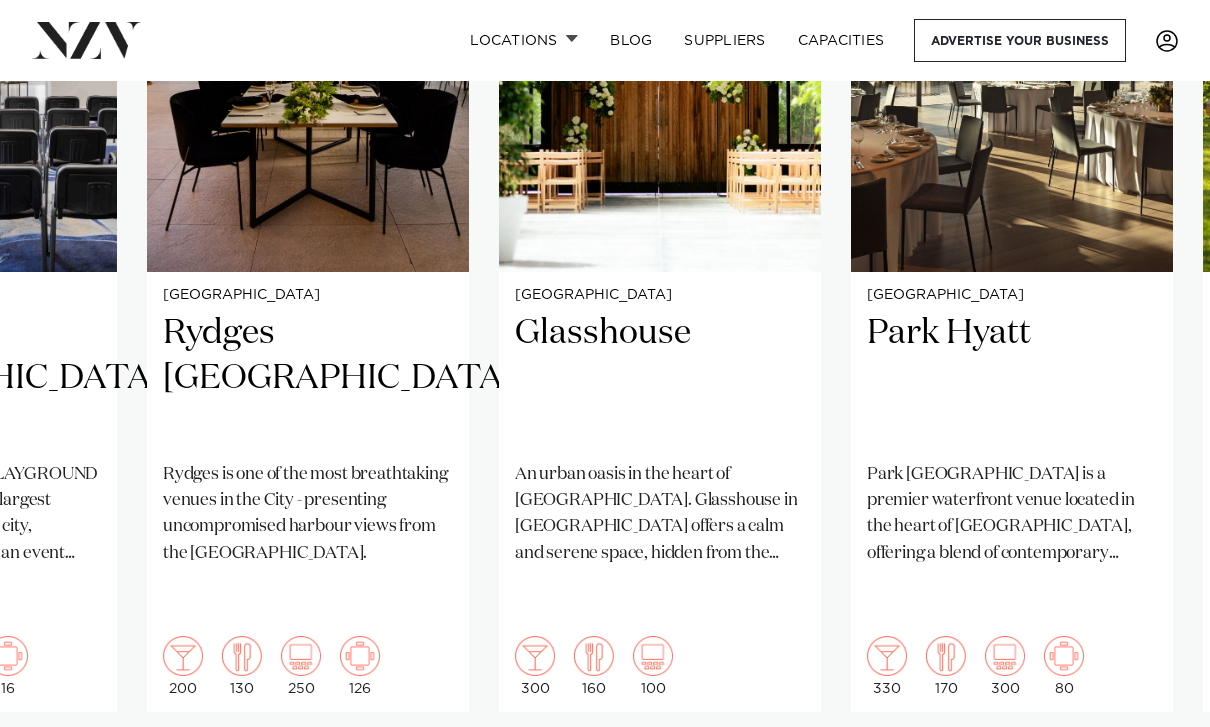 click at bounding box center (1150, 776) 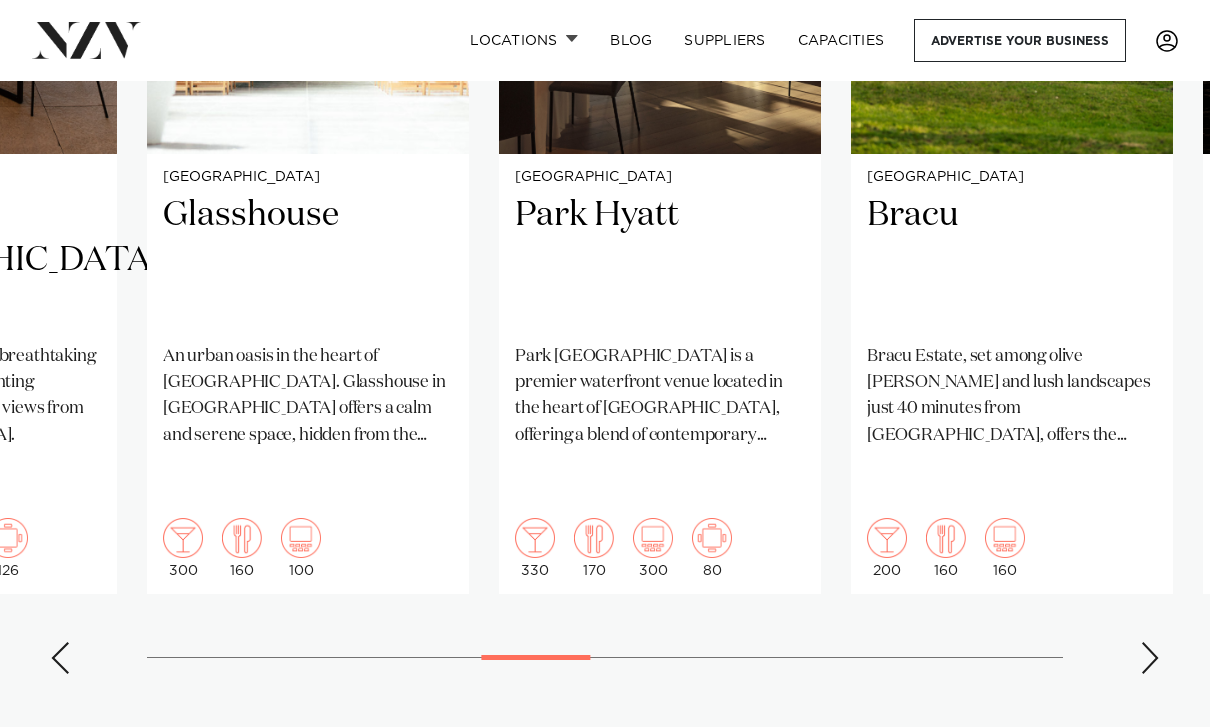 scroll, scrollTop: 1665, scrollLeft: 0, axis: vertical 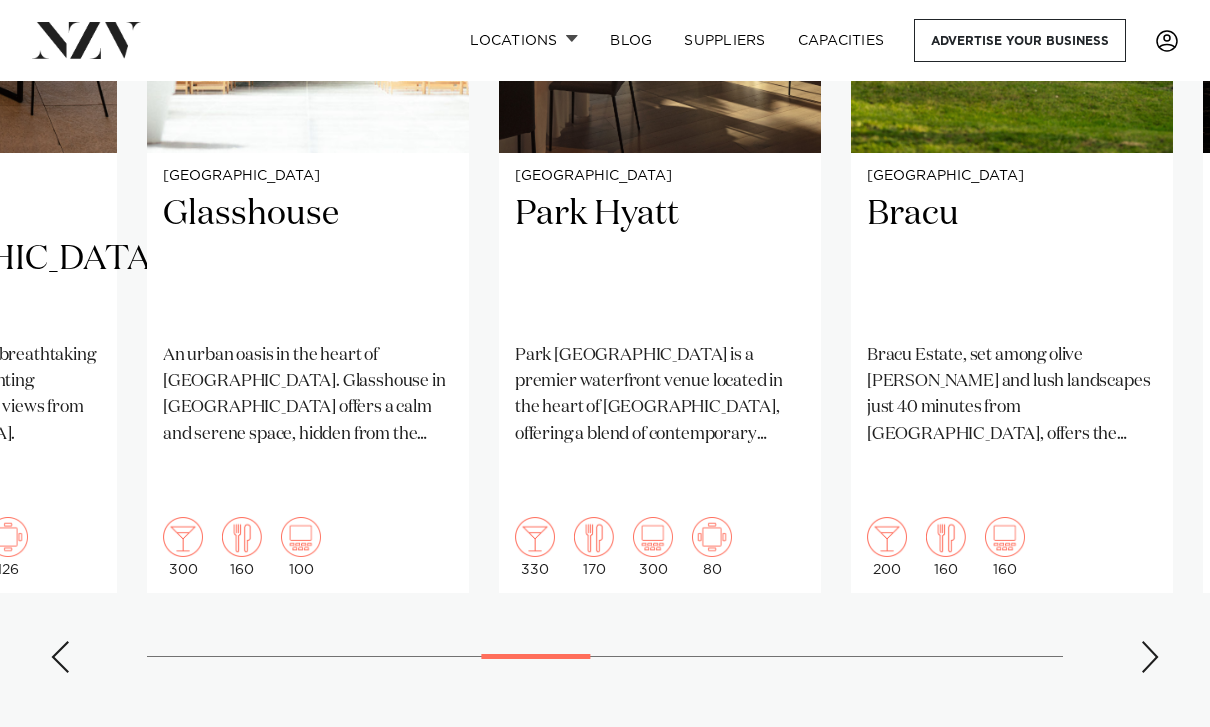 click on "Auckland
Cordis, Auckland
From the ballroom to the boardroom, every event at Cordis, Auckland is distinguished by seamless service, attention to detail and the latest high-tech solutions.
1,000
800
1,150
12
Auckland
Hilton Auckland" at bounding box center (605, 205) 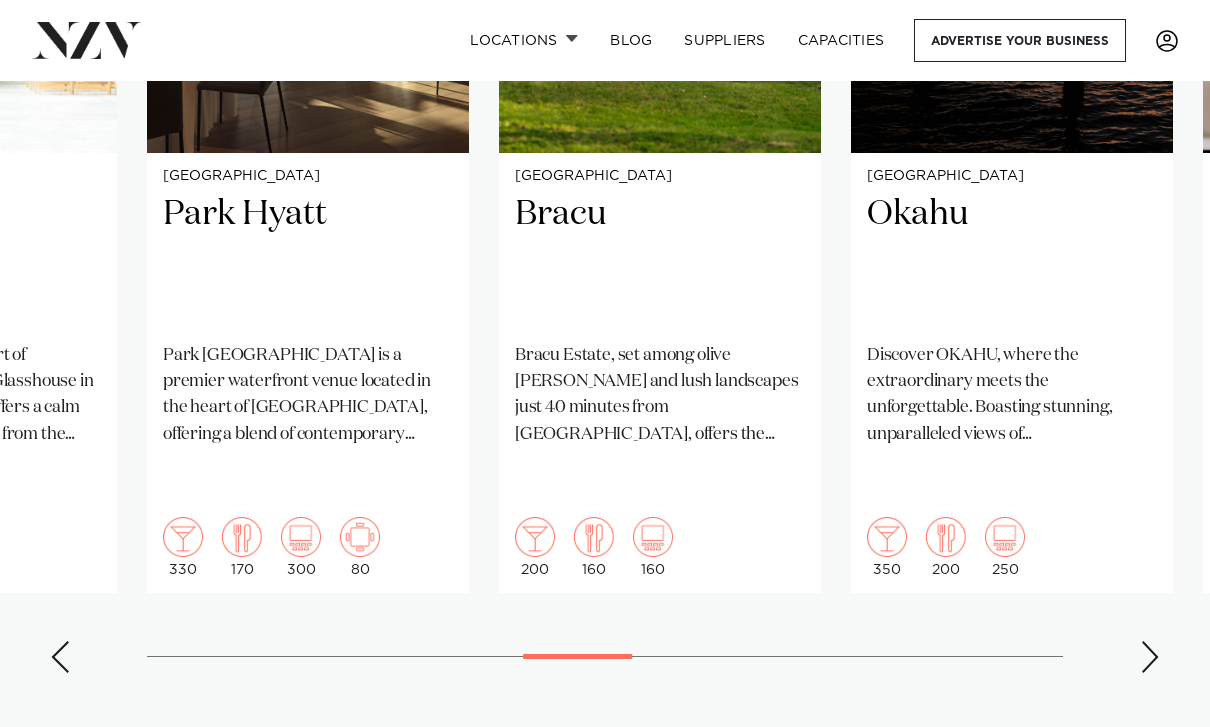 scroll, scrollTop: 1638, scrollLeft: 0, axis: vertical 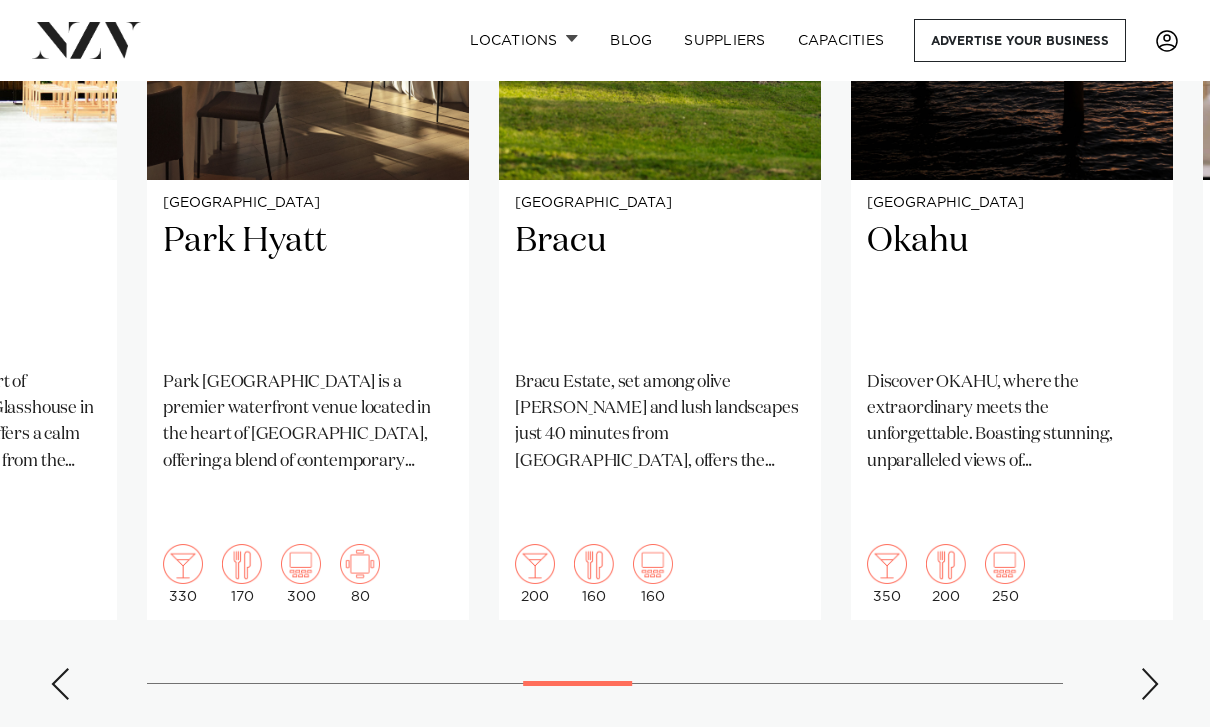 click at bounding box center (1150, 684) 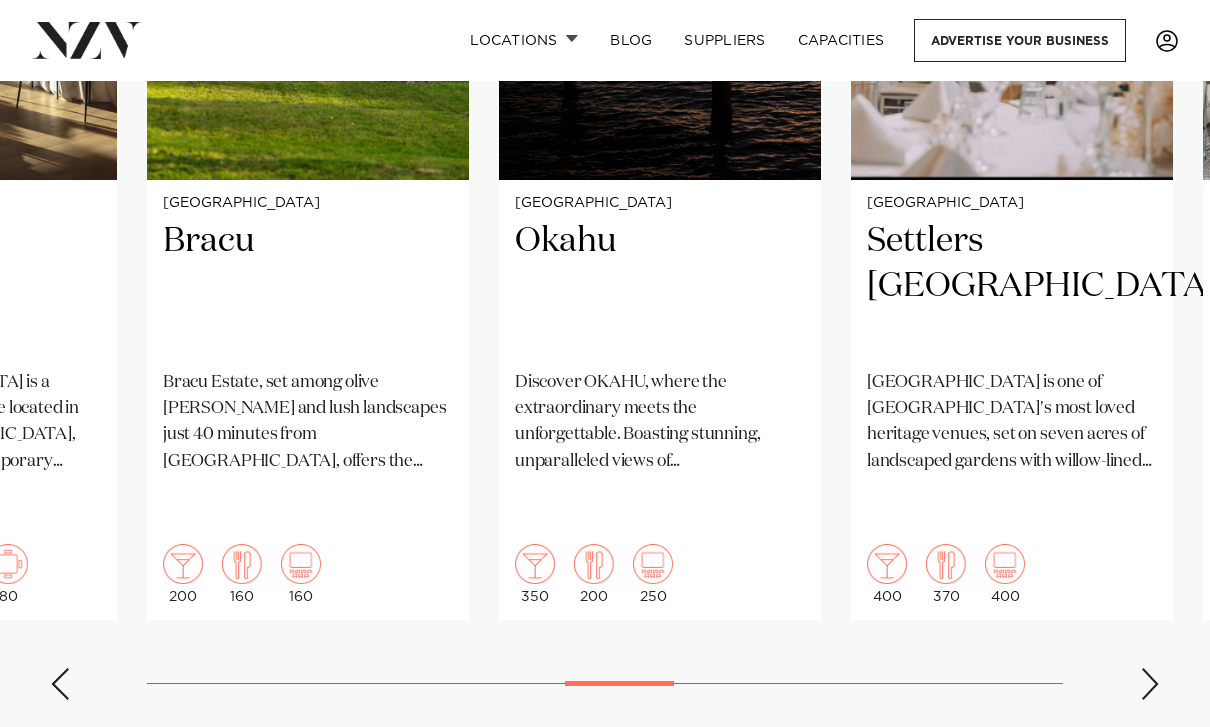 click at bounding box center (1150, 684) 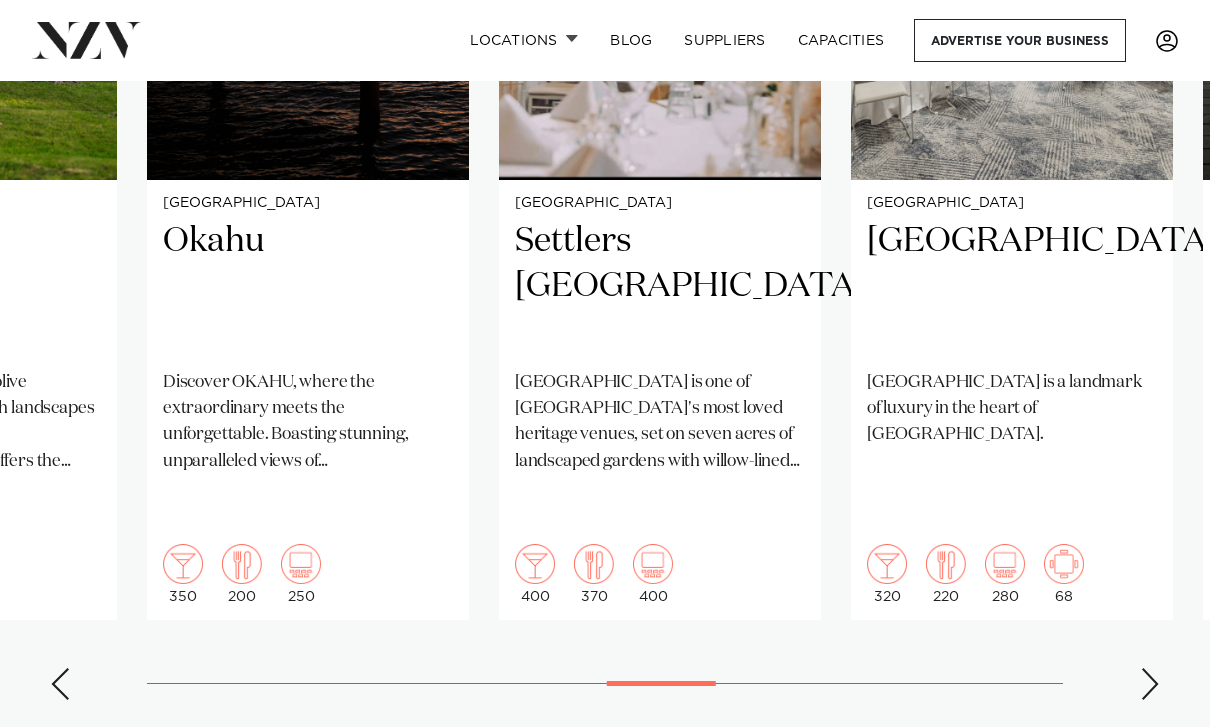 click at bounding box center (1150, 684) 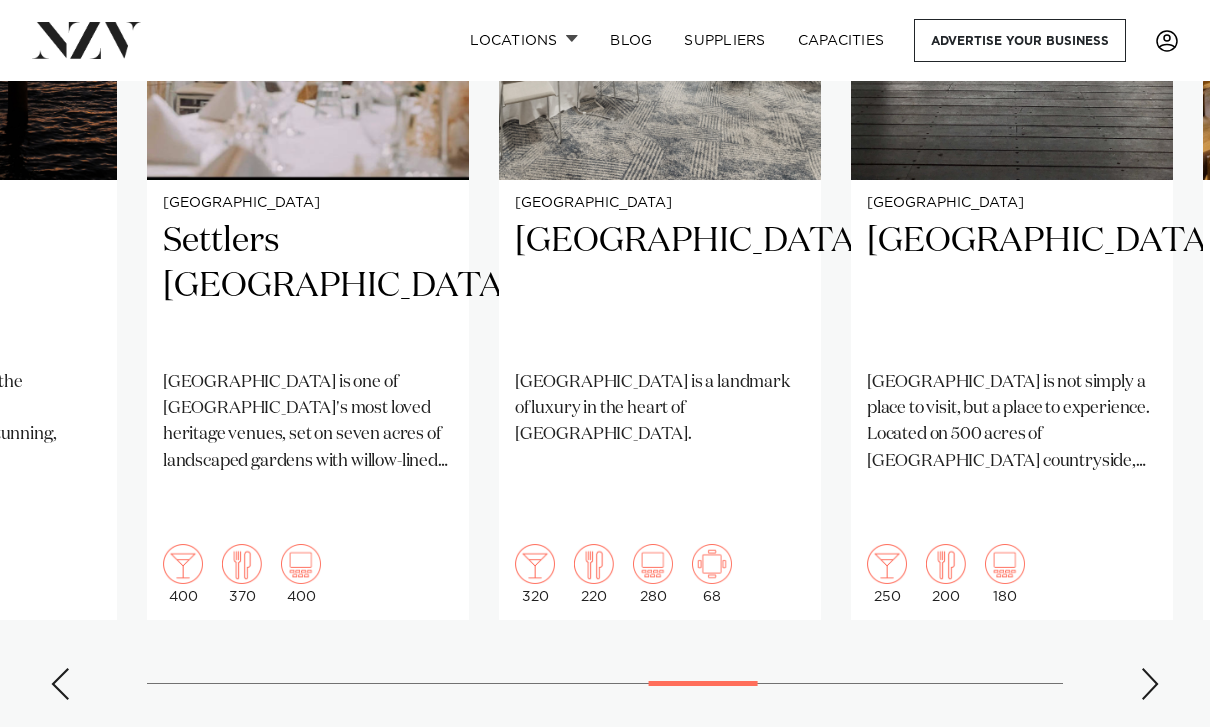 click at bounding box center (1150, 684) 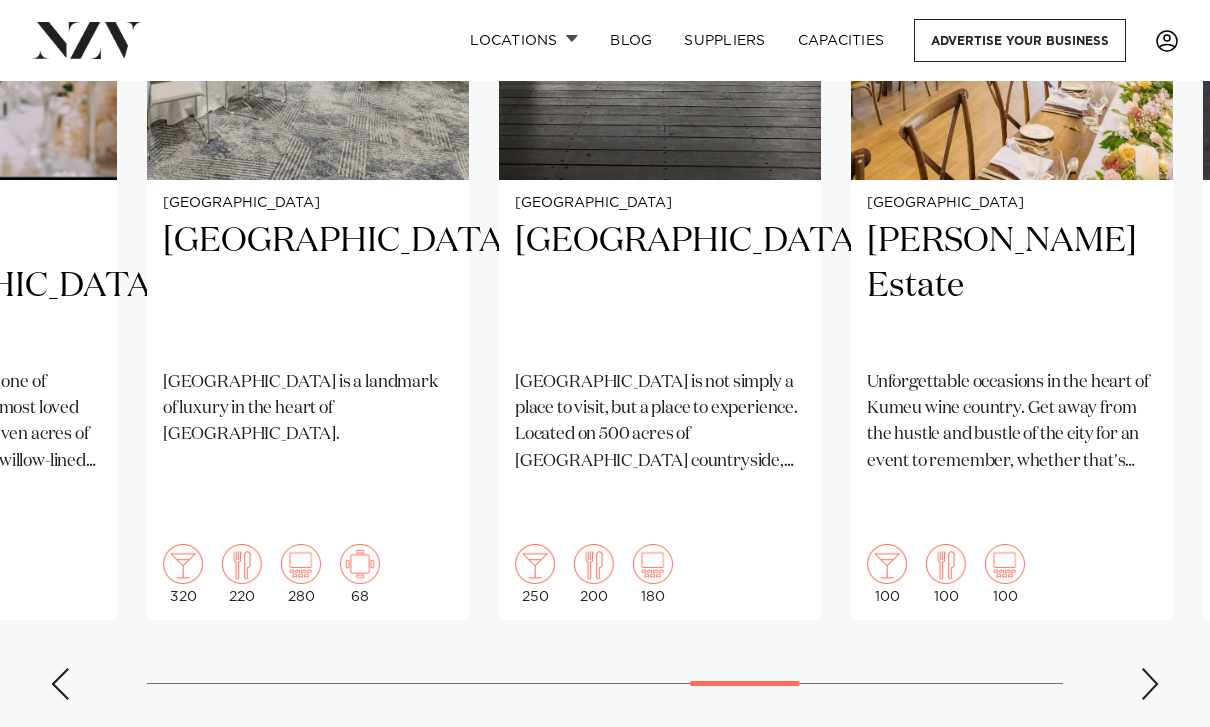 click at bounding box center (1150, 684) 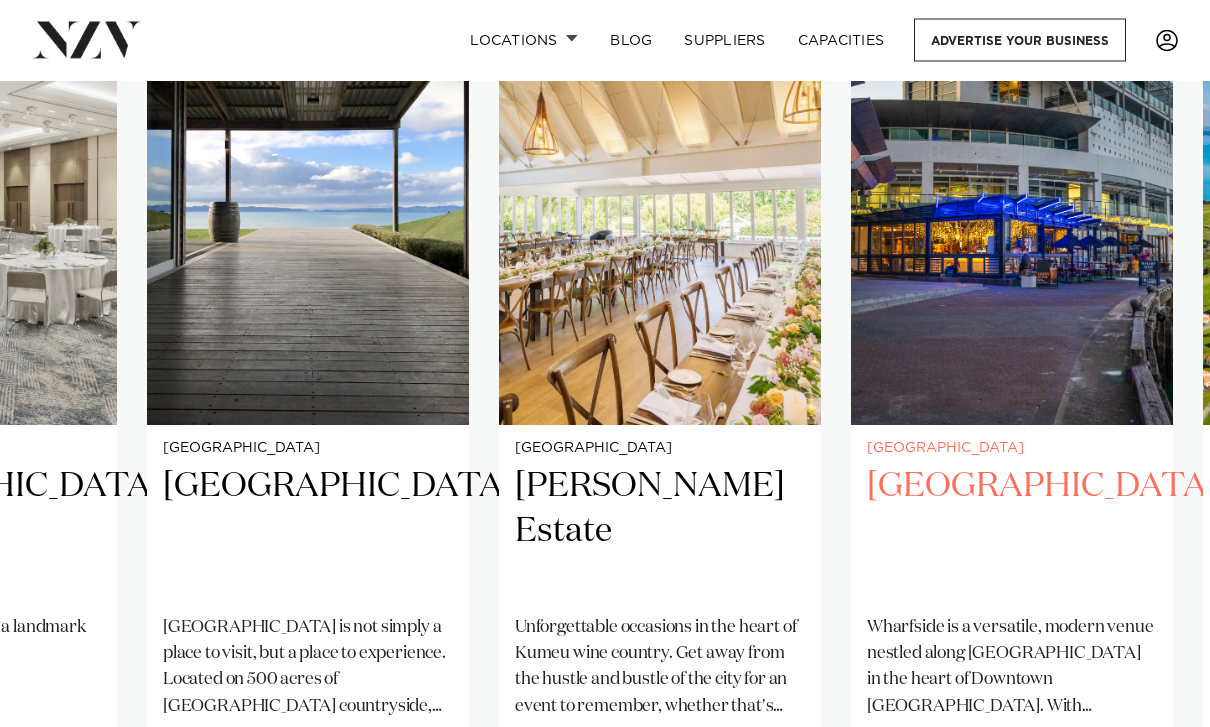 scroll, scrollTop: 1393, scrollLeft: 0, axis: vertical 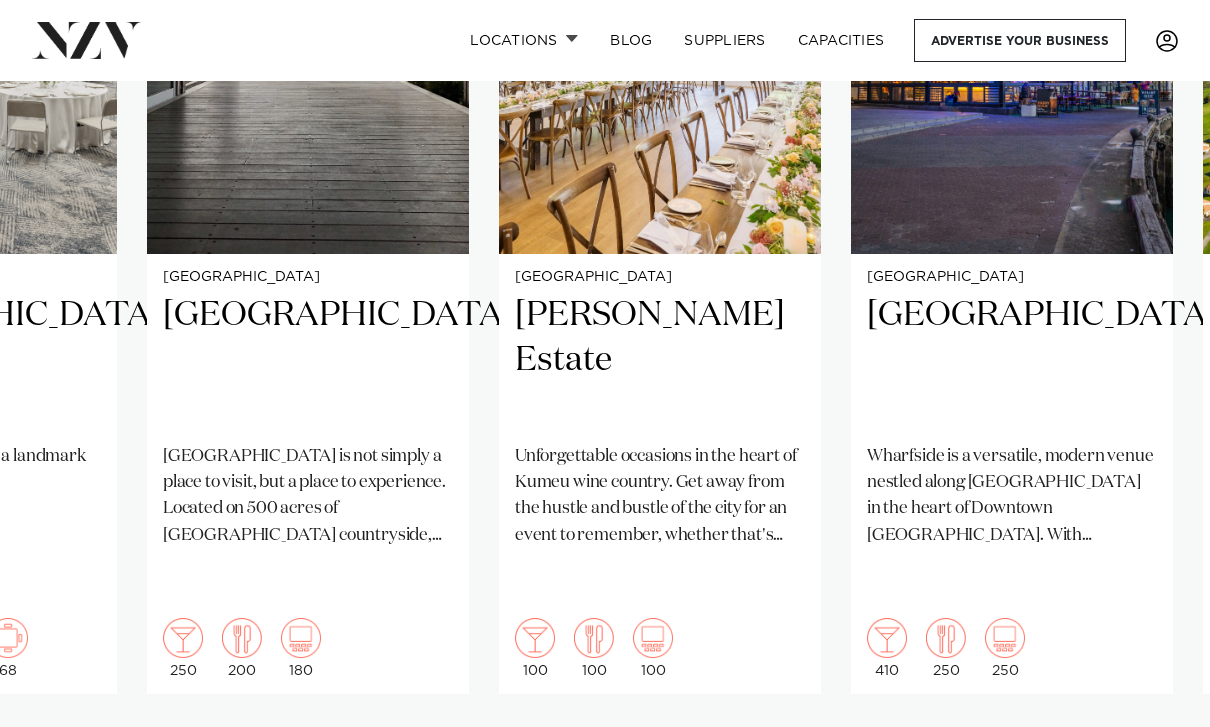 click on "Auckland
Cordis, Auckland
From the ballroom to the boardroom, every event at Cordis, Auckland is distinguished by seamless service, attention to detail and the latest high-tech solutions.
1,000
800
1,150
12
Auckland
Hilton Auckland" at bounding box center [605, 306] 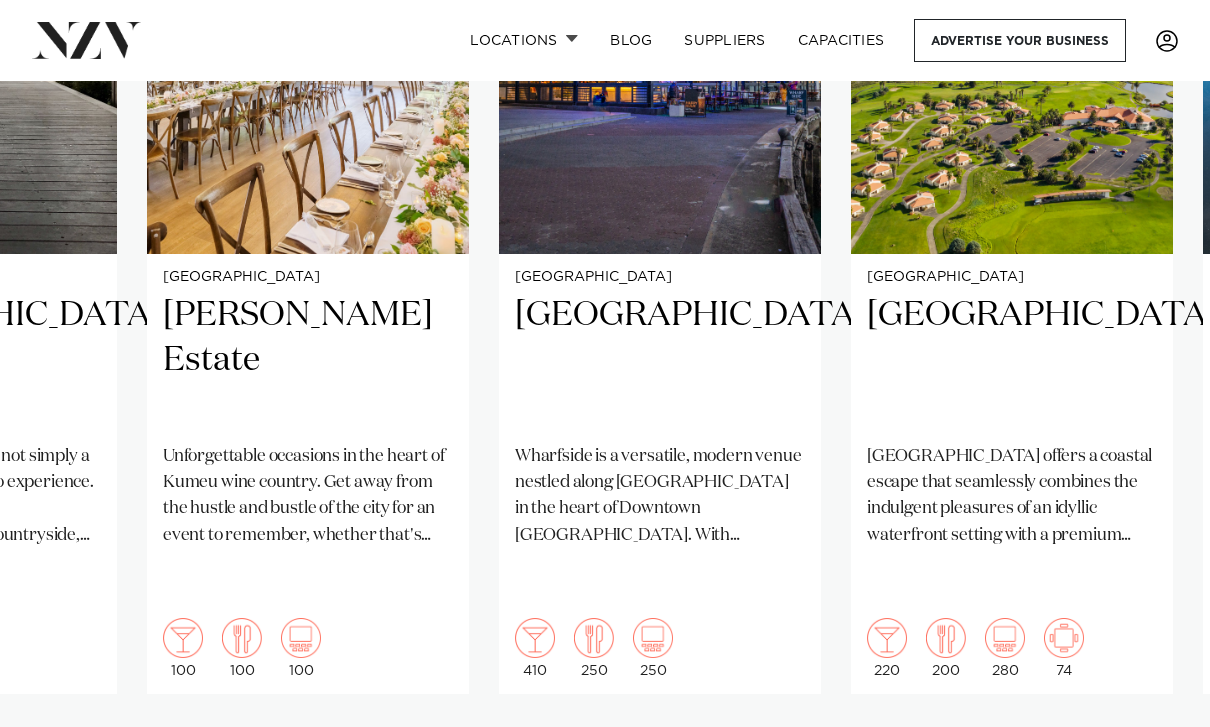 click at bounding box center [1150, 758] 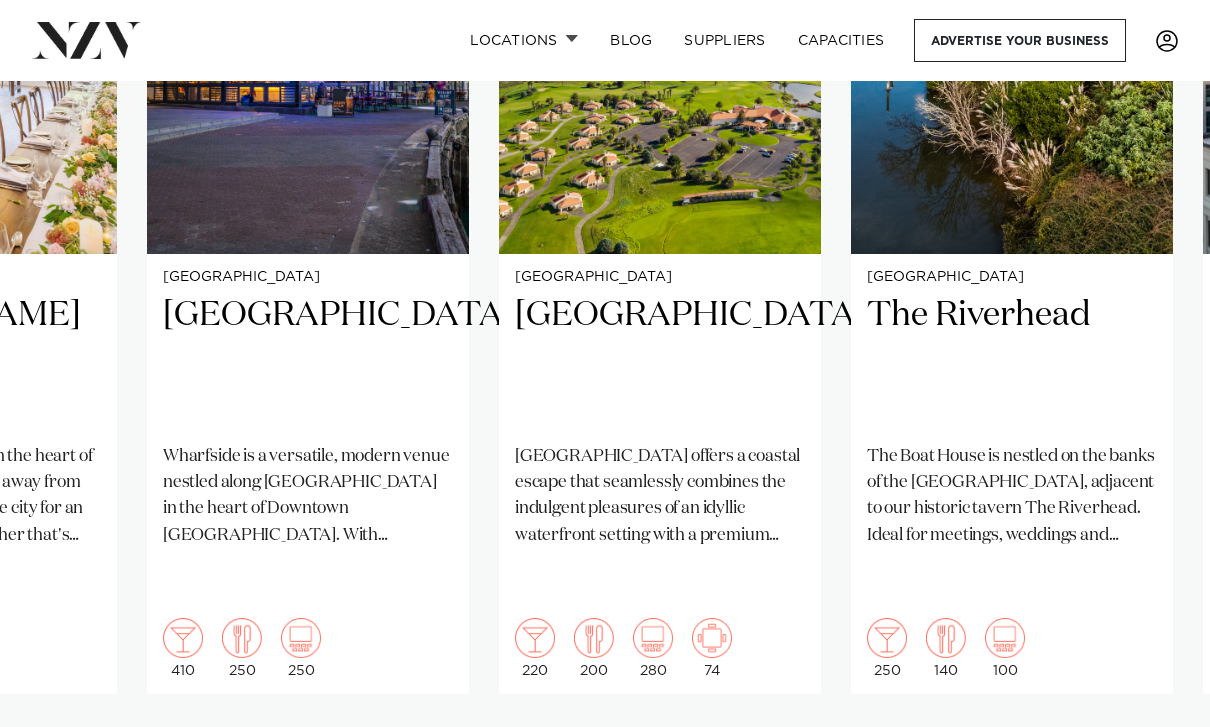 click at bounding box center [1150, 758] 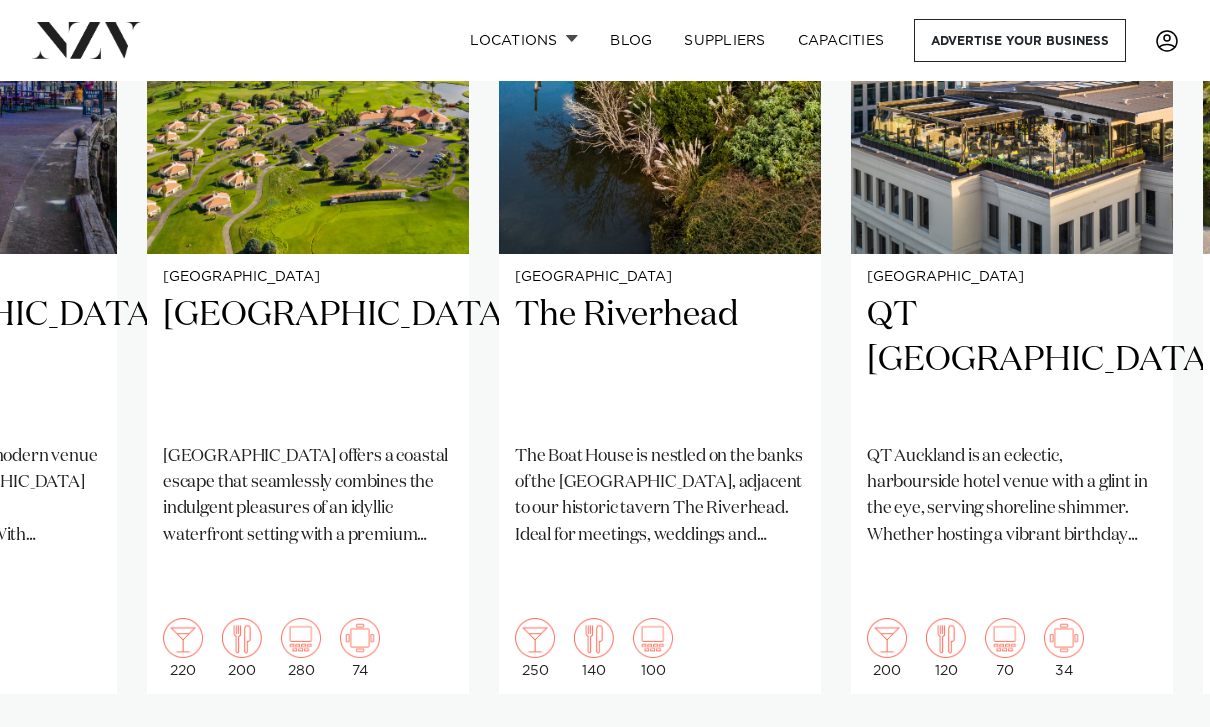 click at bounding box center (1150, 758) 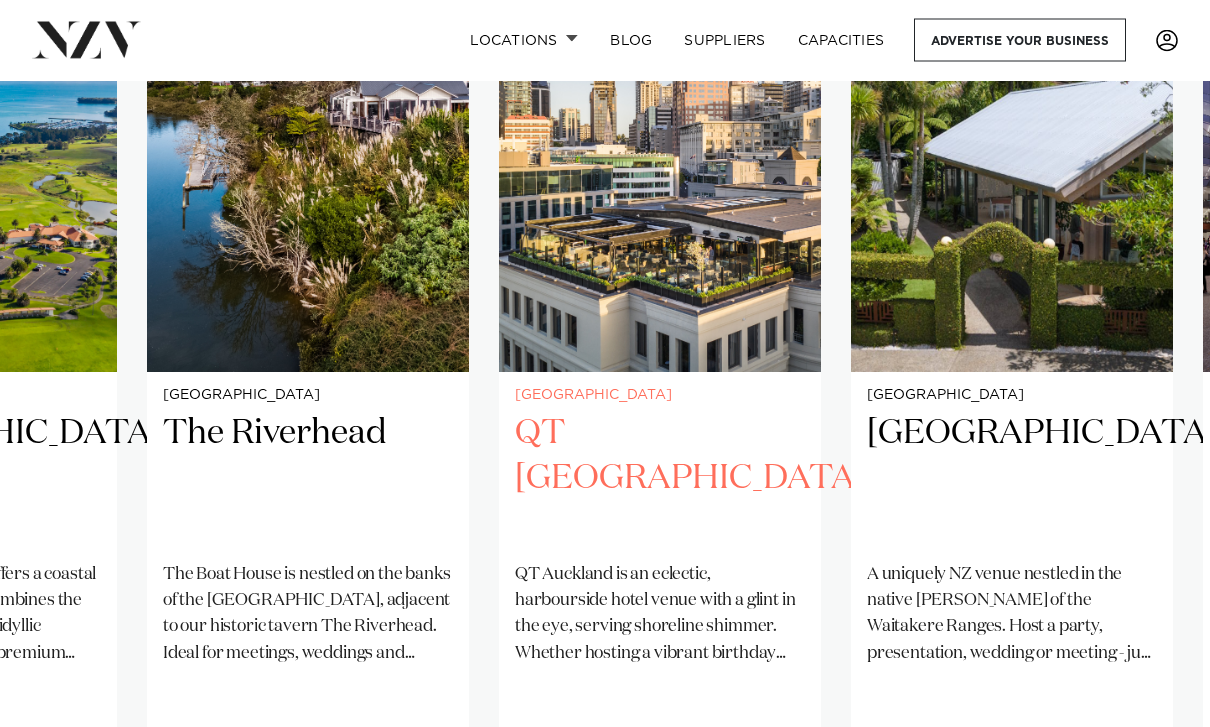 scroll, scrollTop: 1451, scrollLeft: 0, axis: vertical 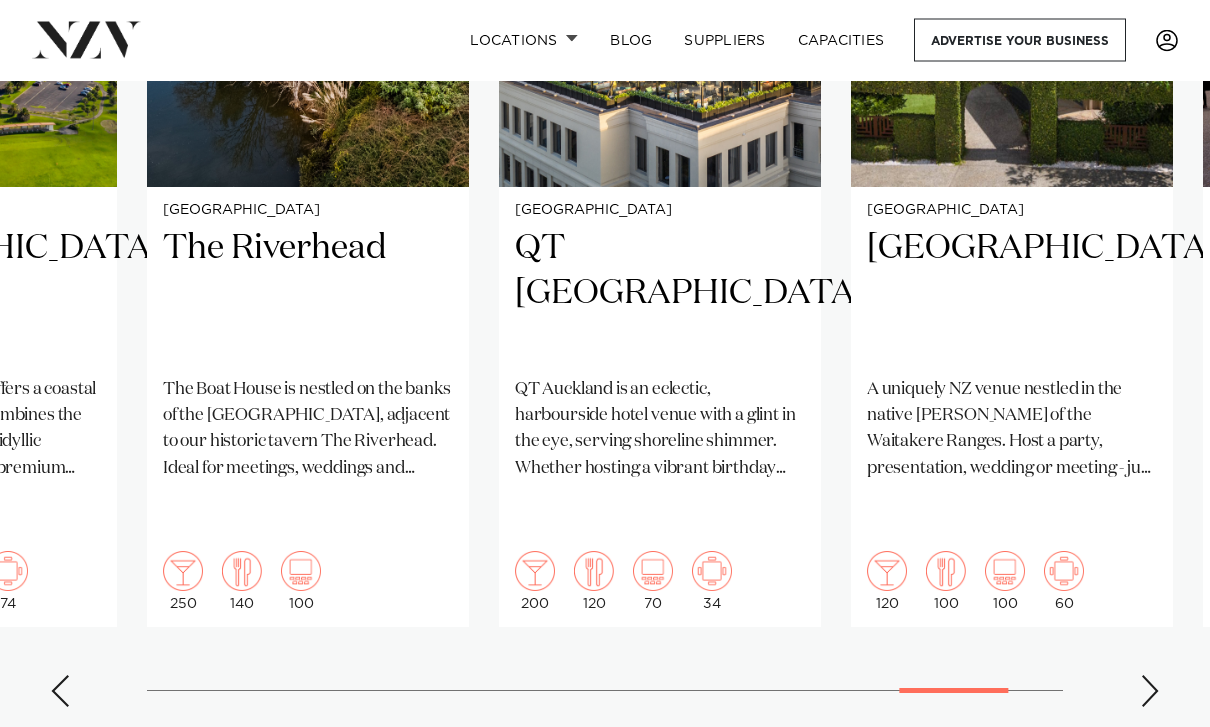click at bounding box center [1150, 692] 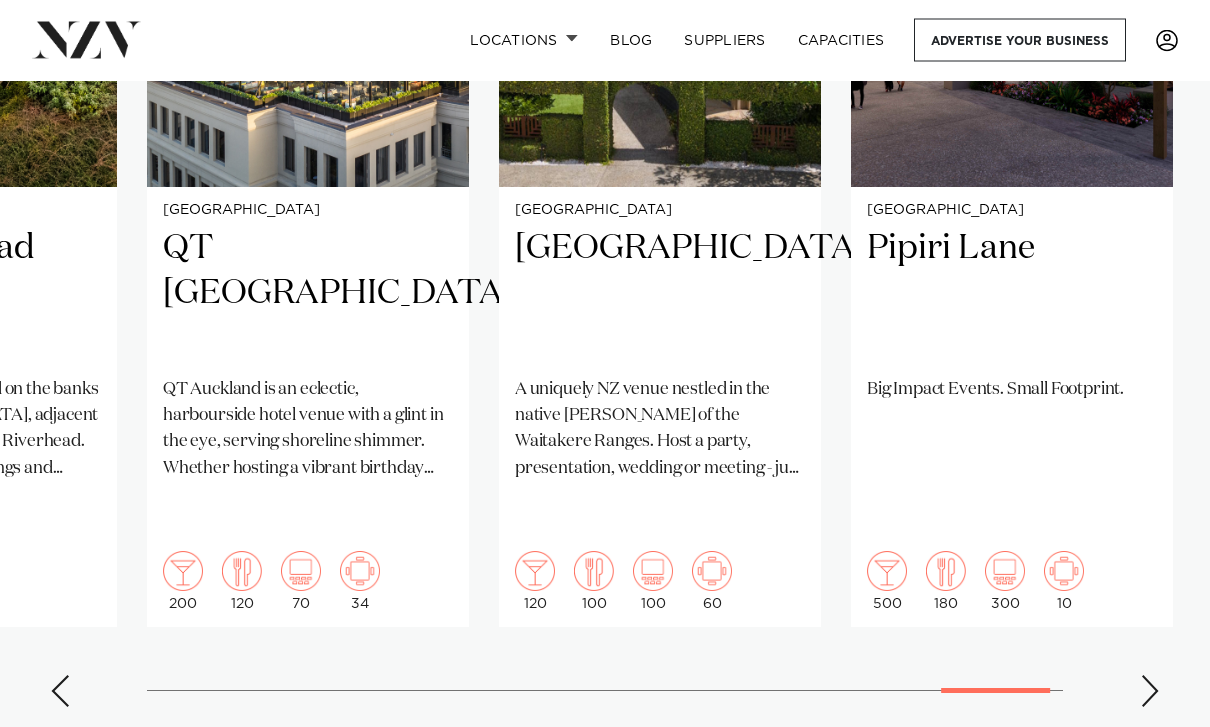 click at bounding box center [1150, 692] 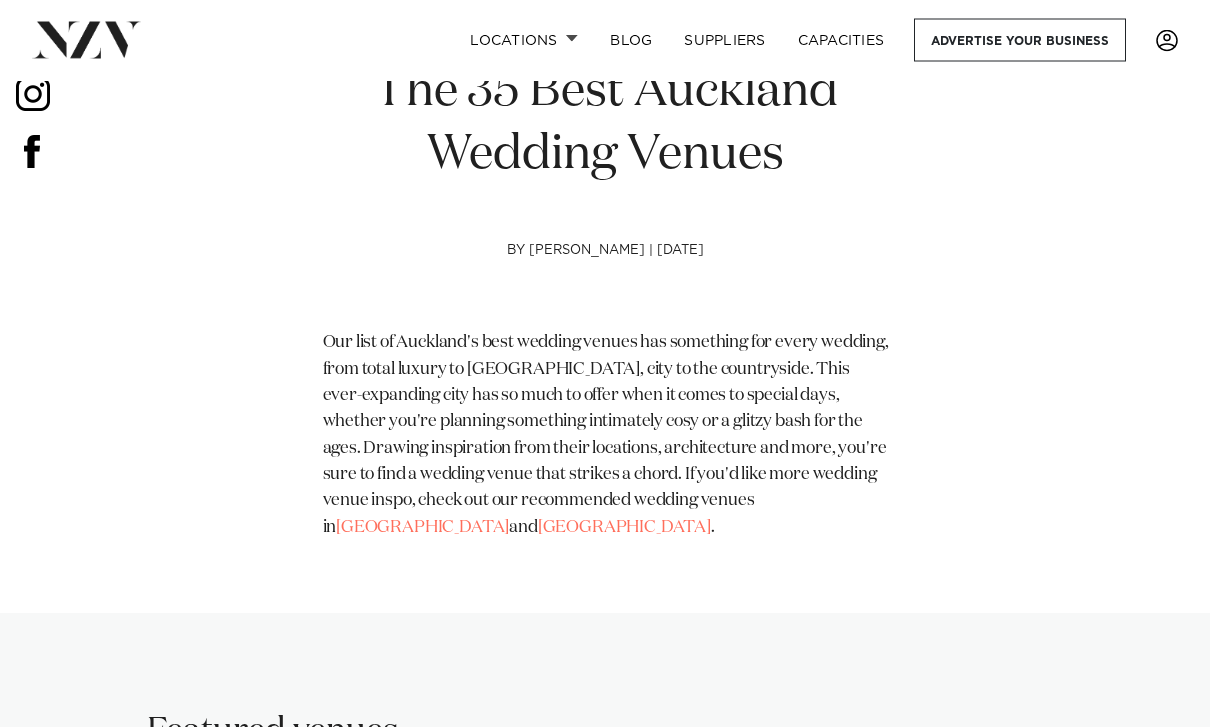 scroll, scrollTop: 192, scrollLeft: 0, axis: vertical 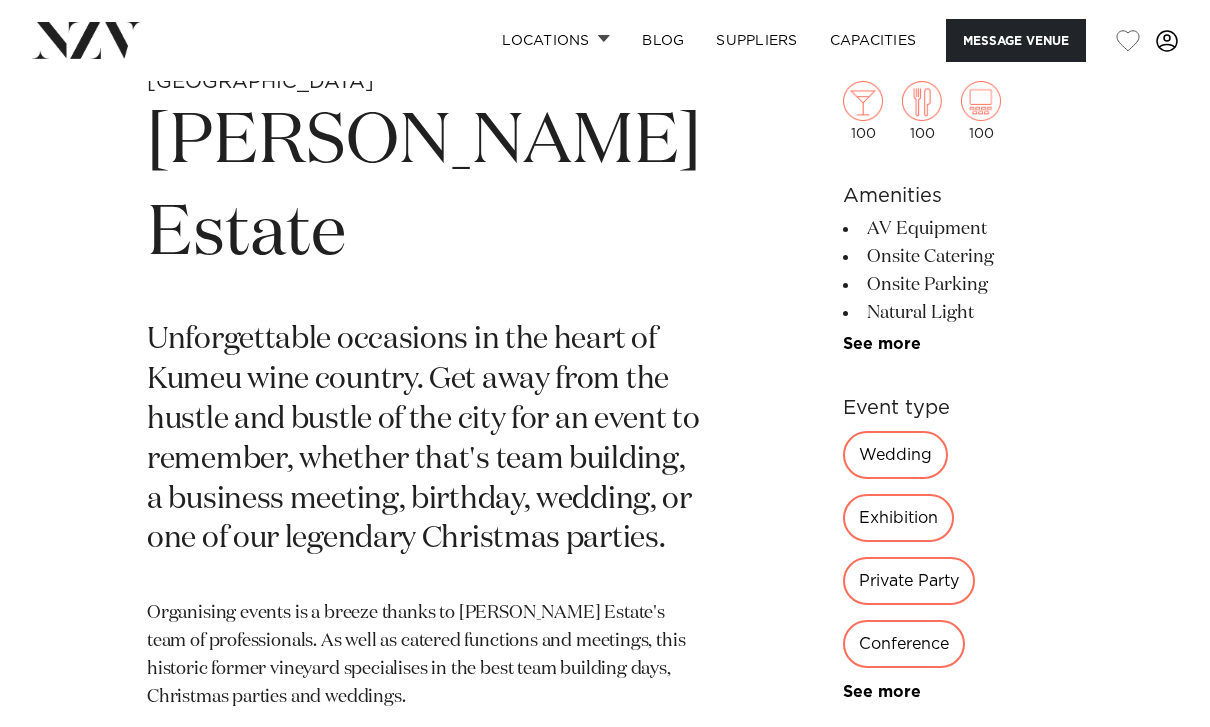 click on "Auckland
Abel Estate
Unforgettable occasions in the heart of Kumeu wine country. Get away from the hustle and bustle of the city for an event to remember, whether that's team building, a business meeting, birthday, wedding, or one of our legendary Christmas parties.
100
100
100
Amenities
AV Equipment
Onsite Catering
Onsite Parking
Natural Light" at bounding box center (605, 667) 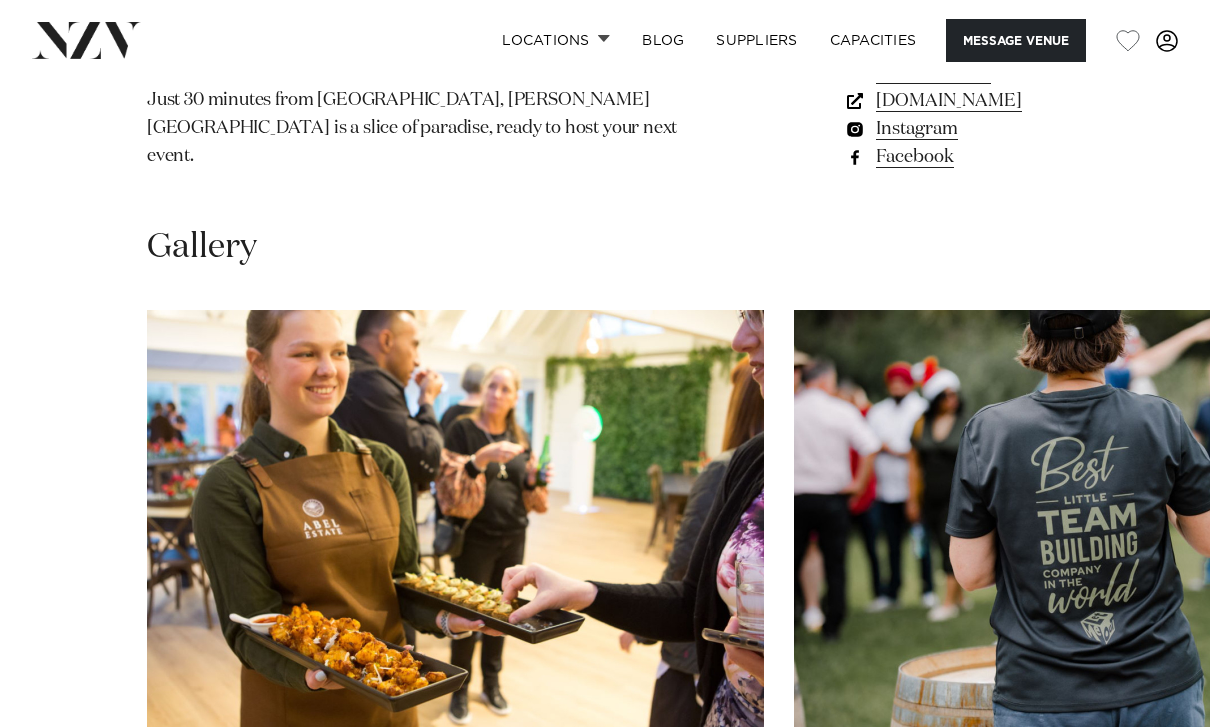 scroll, scrollTop: 1684, scrollLeft: 0, axis: vertical 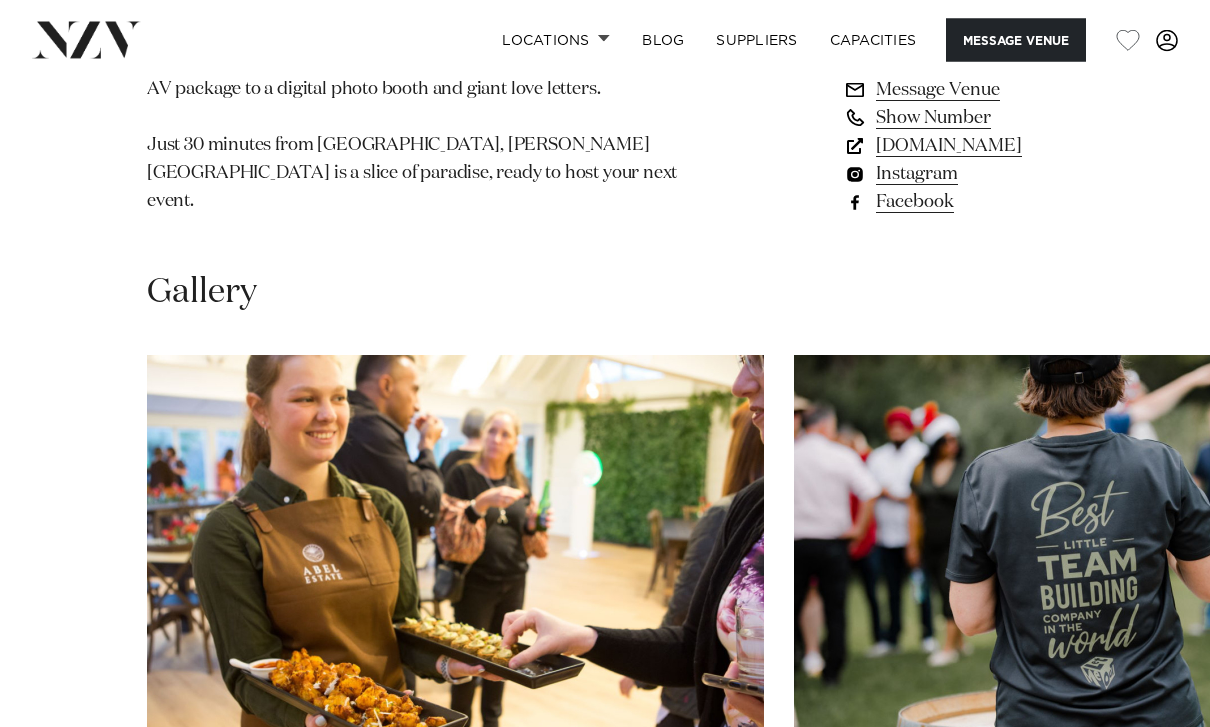 click on "simplyevents.co.nz" at bounding box center (953, 147) 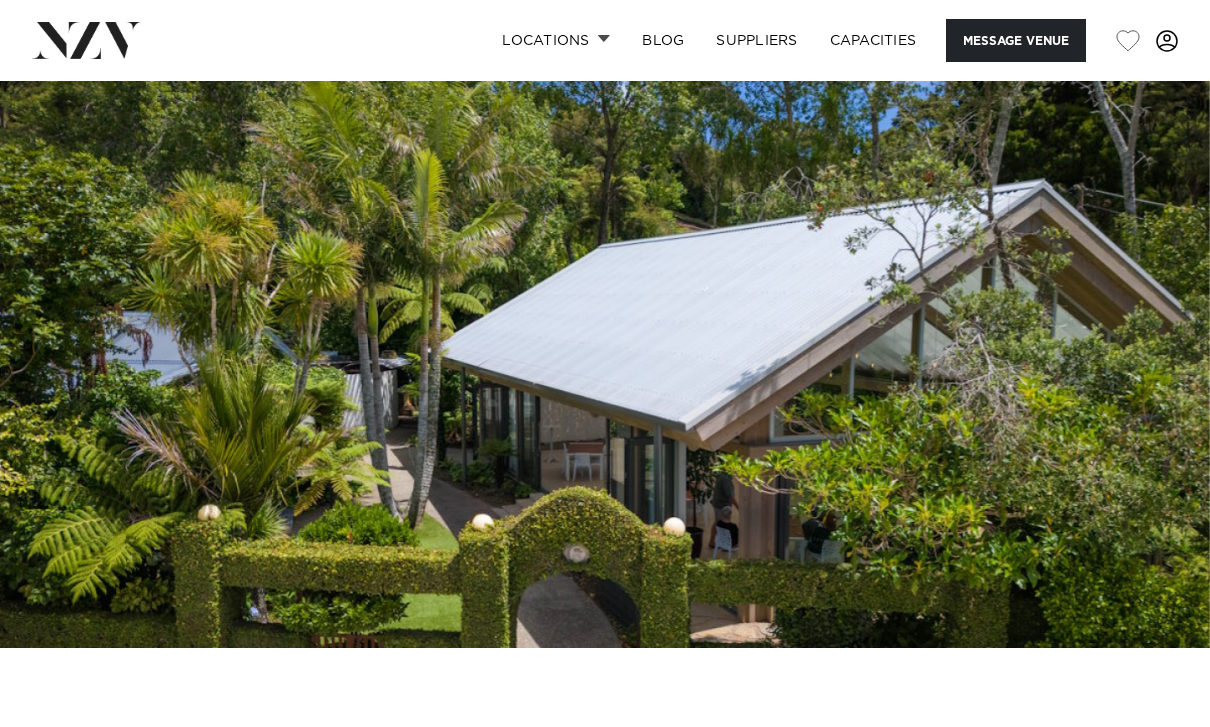 scroll, scrollTop: 0, scrollLeft: 0, axis: both 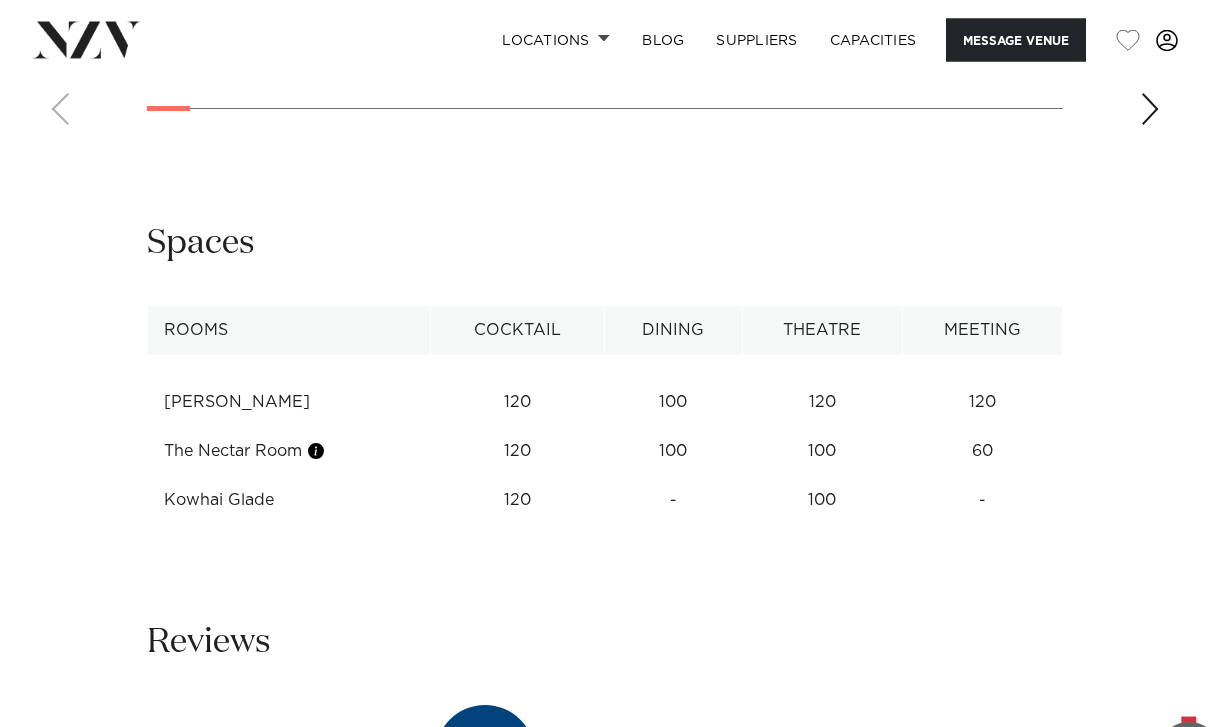 click at bounding box center (1150, 110) 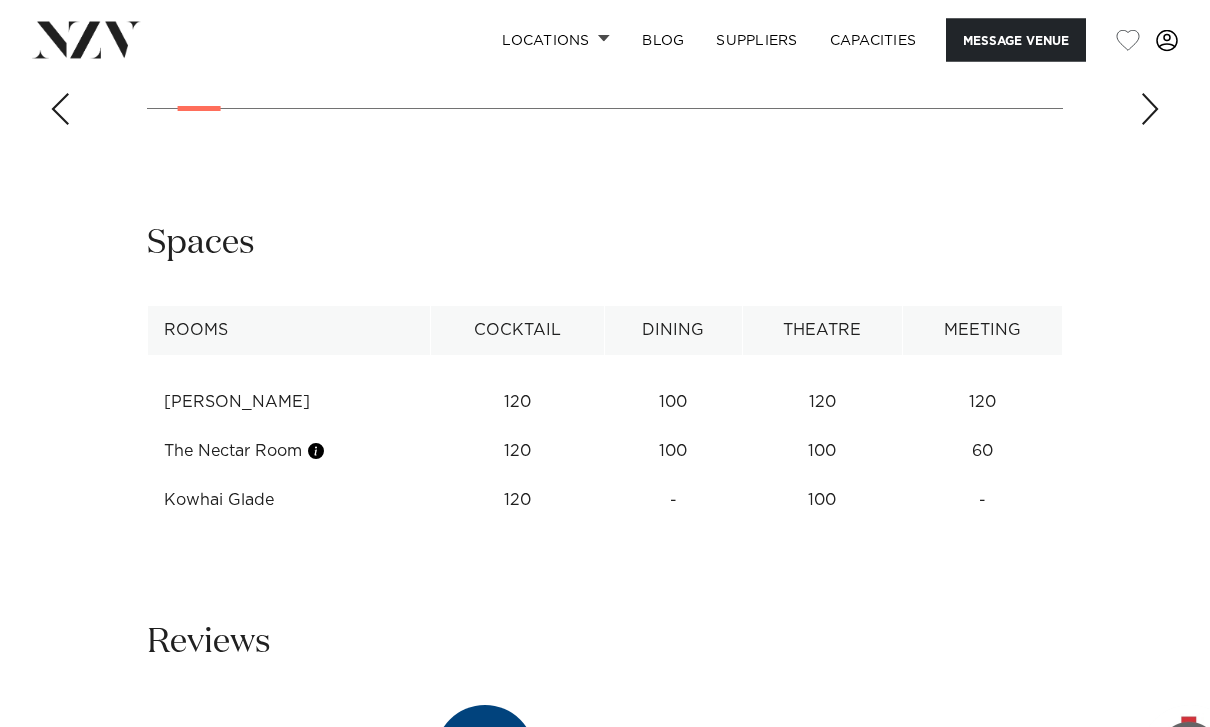scroll, scrollTop: 2838, scrollLeft: 0, axis: vertical 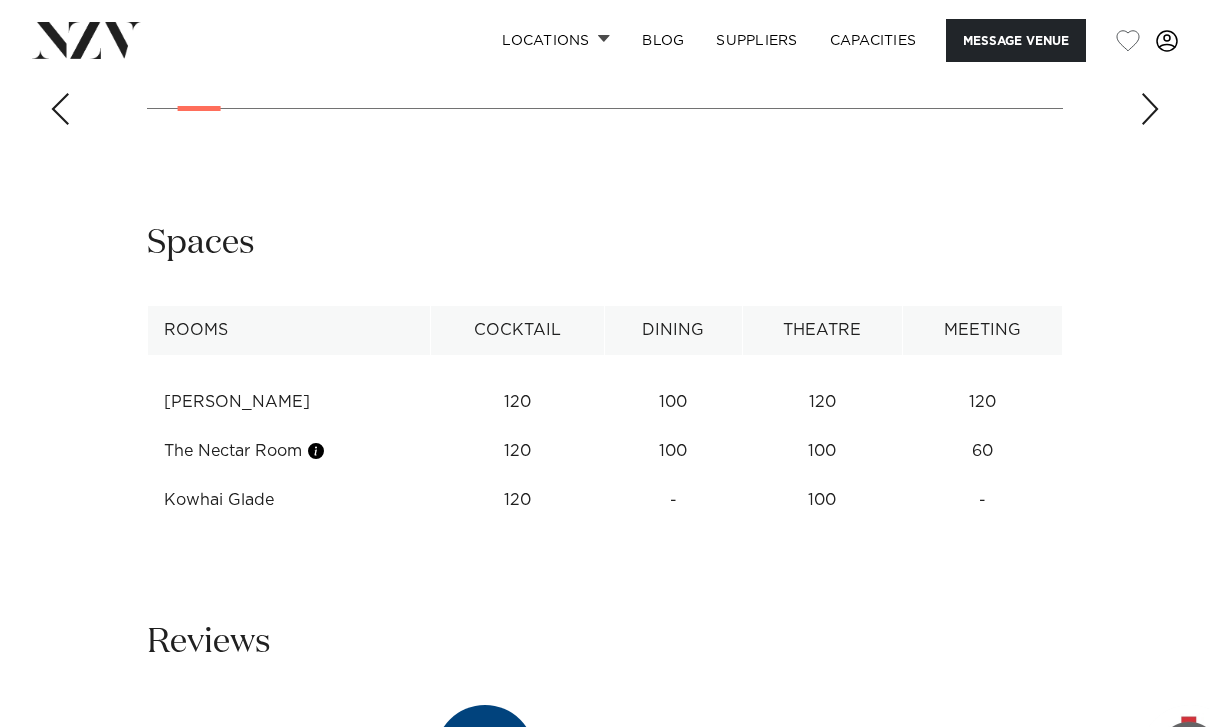 click at bounding box center [1150, 109] 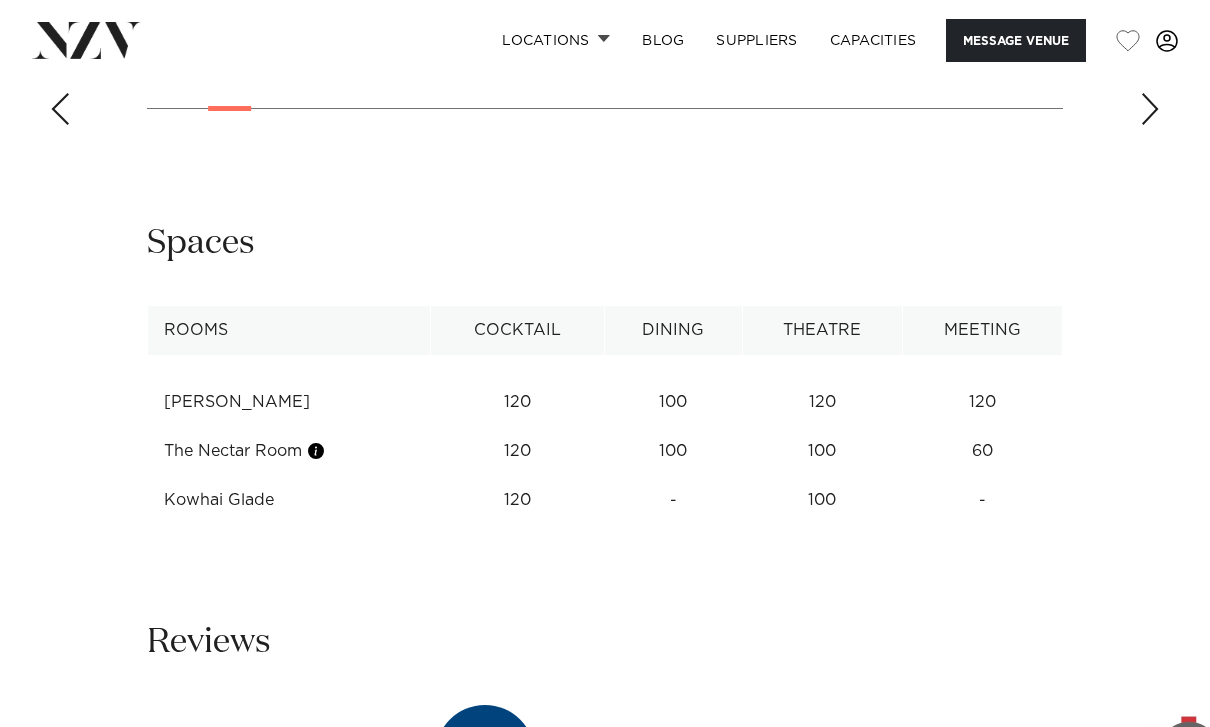 click at bounding box center (1150, 109) 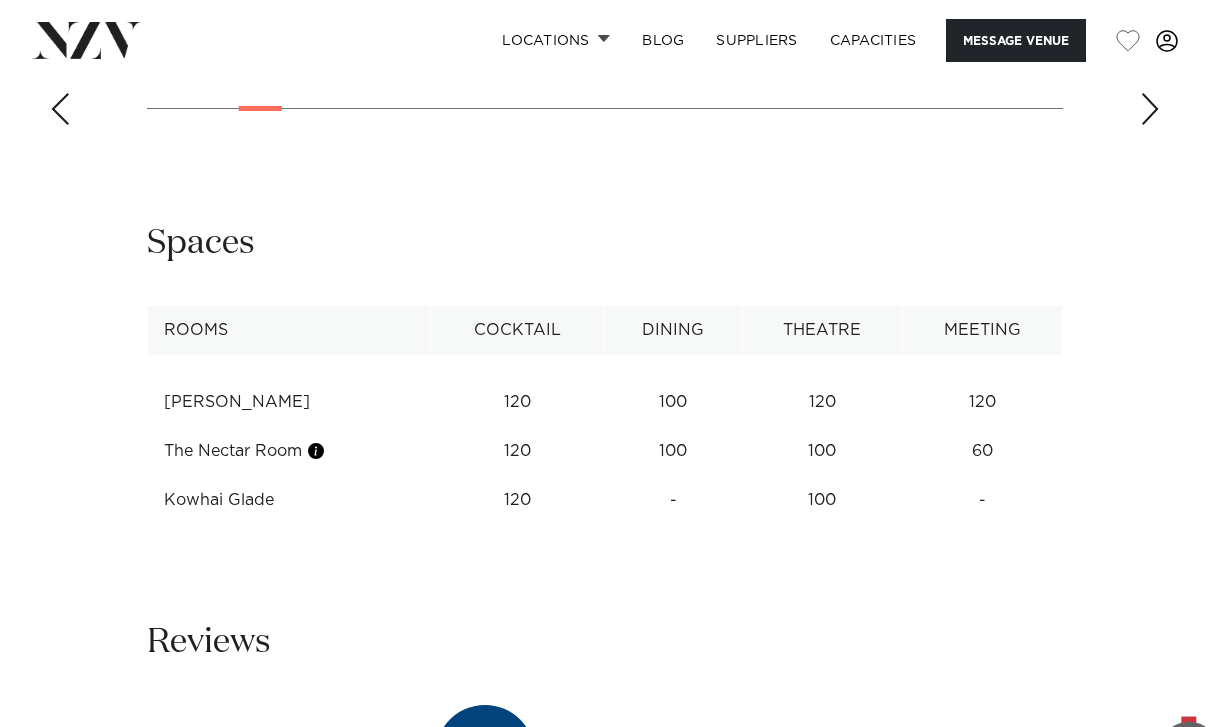 click at bounding box center (1150, 109) 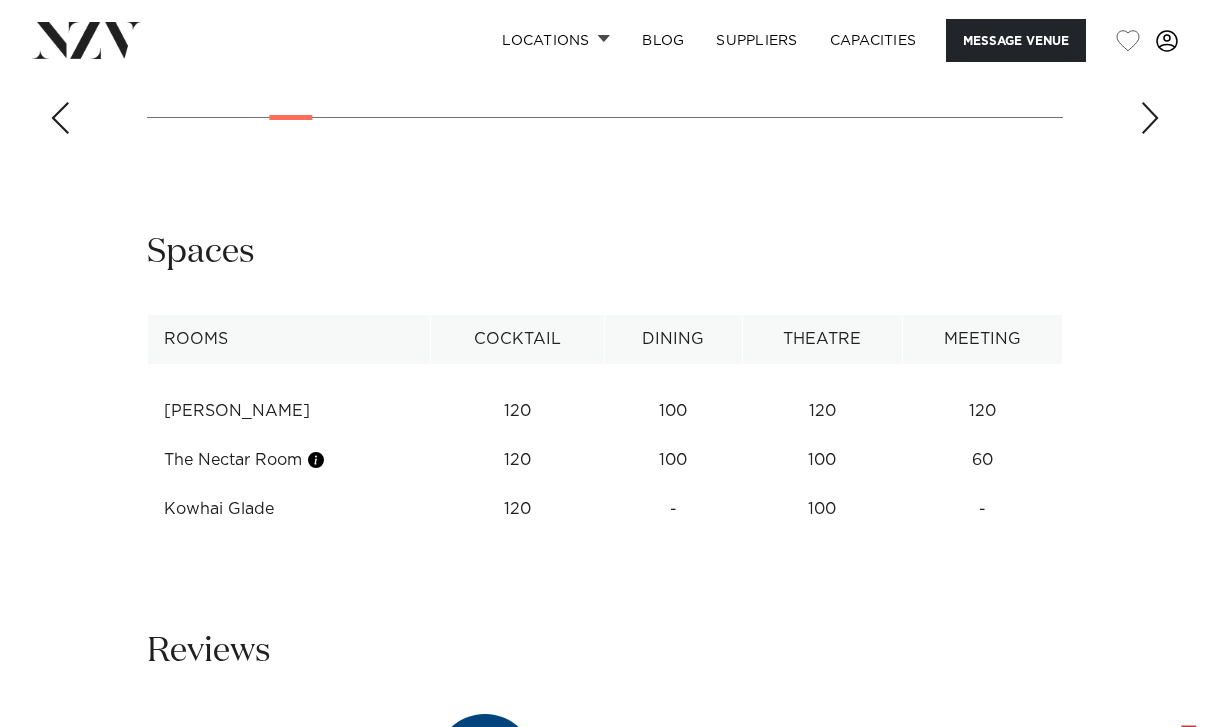 scroll, scrollTop: 2826, scrollLeft: 0, axis: vertical 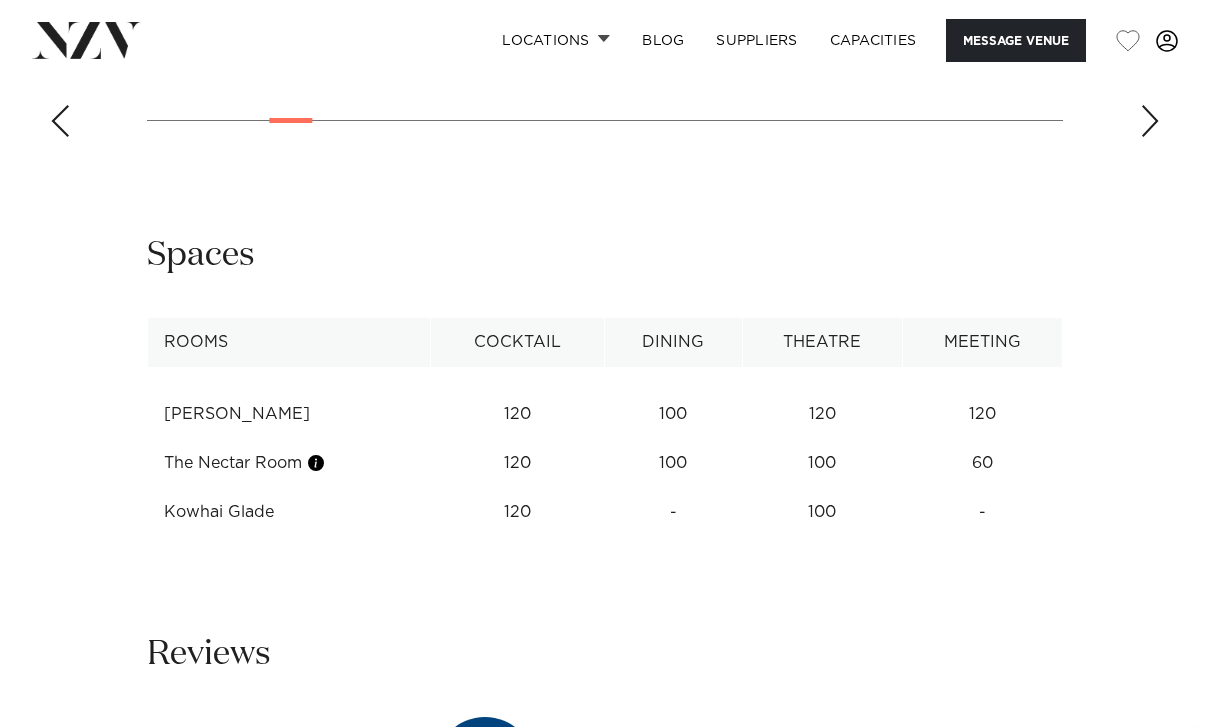 click at bounding box center (1150, 121) 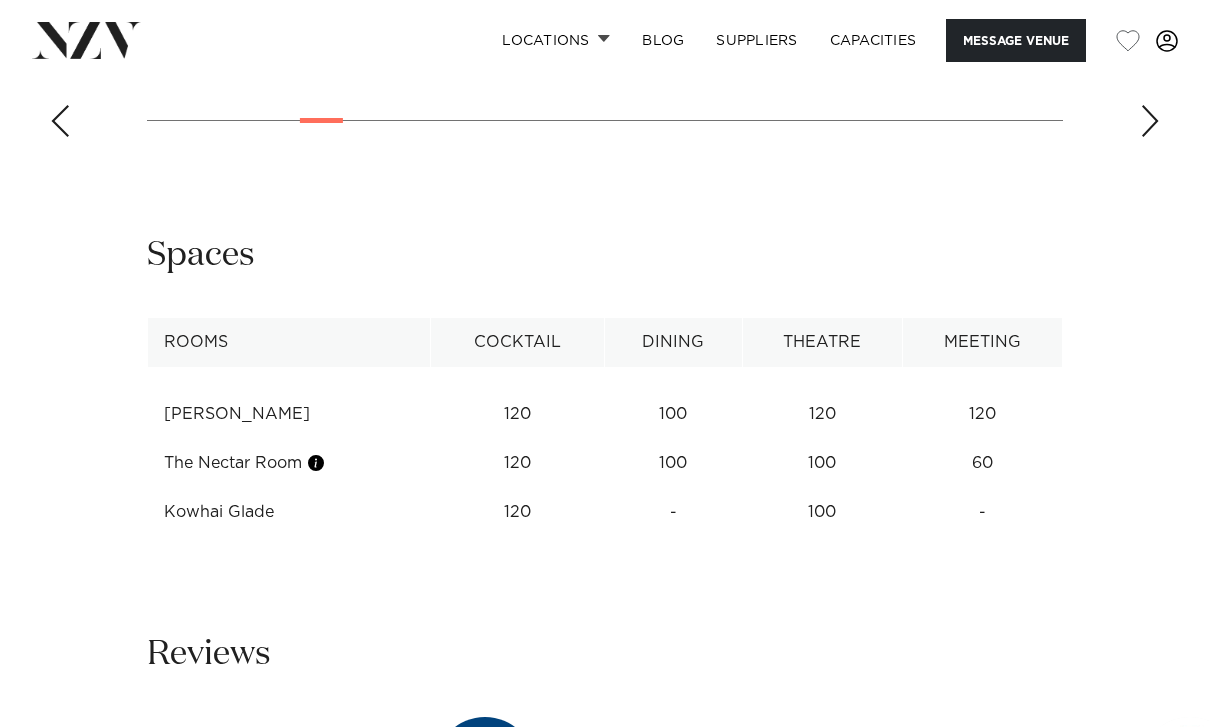 click at bounding box center (1150, 121) 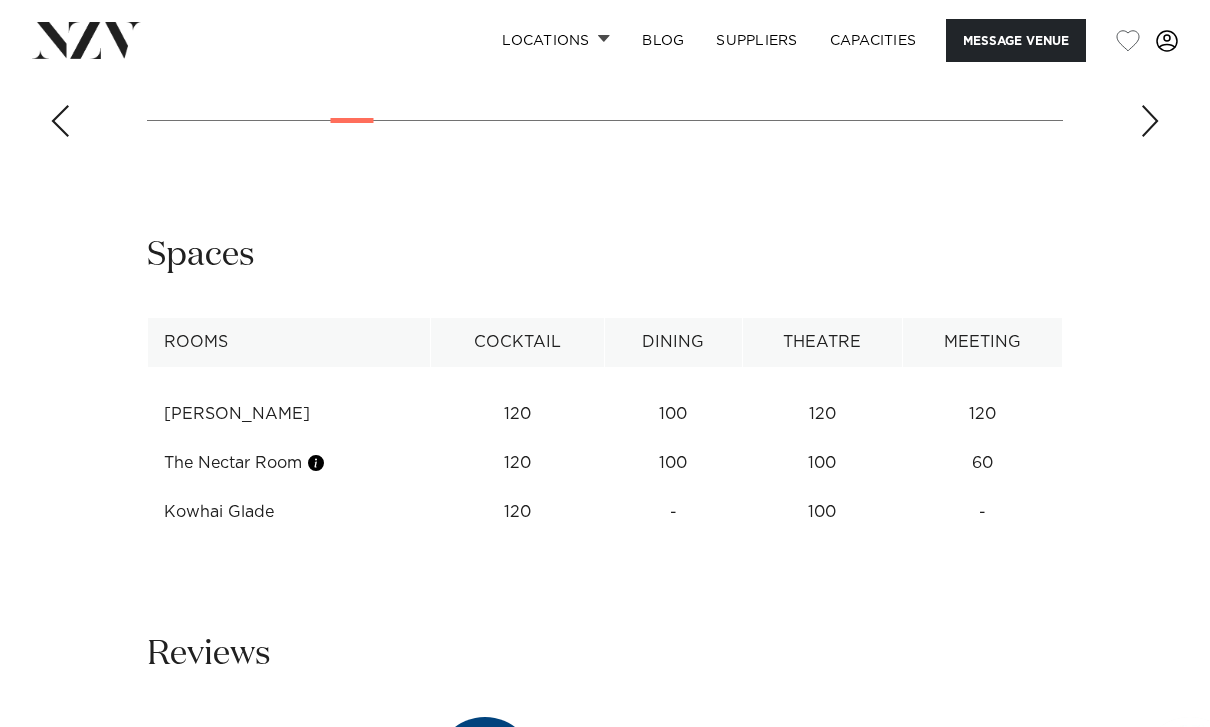 click at bounding box center (1150, 121) 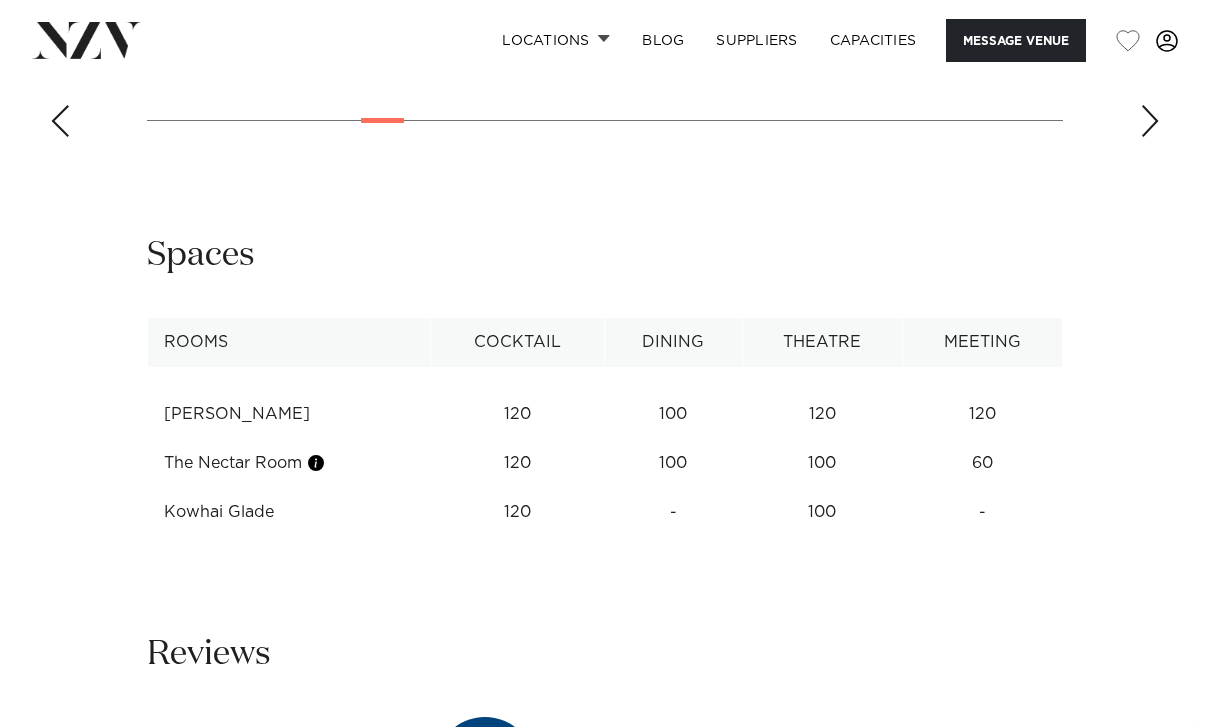 click at bounding box center (1150, 121) 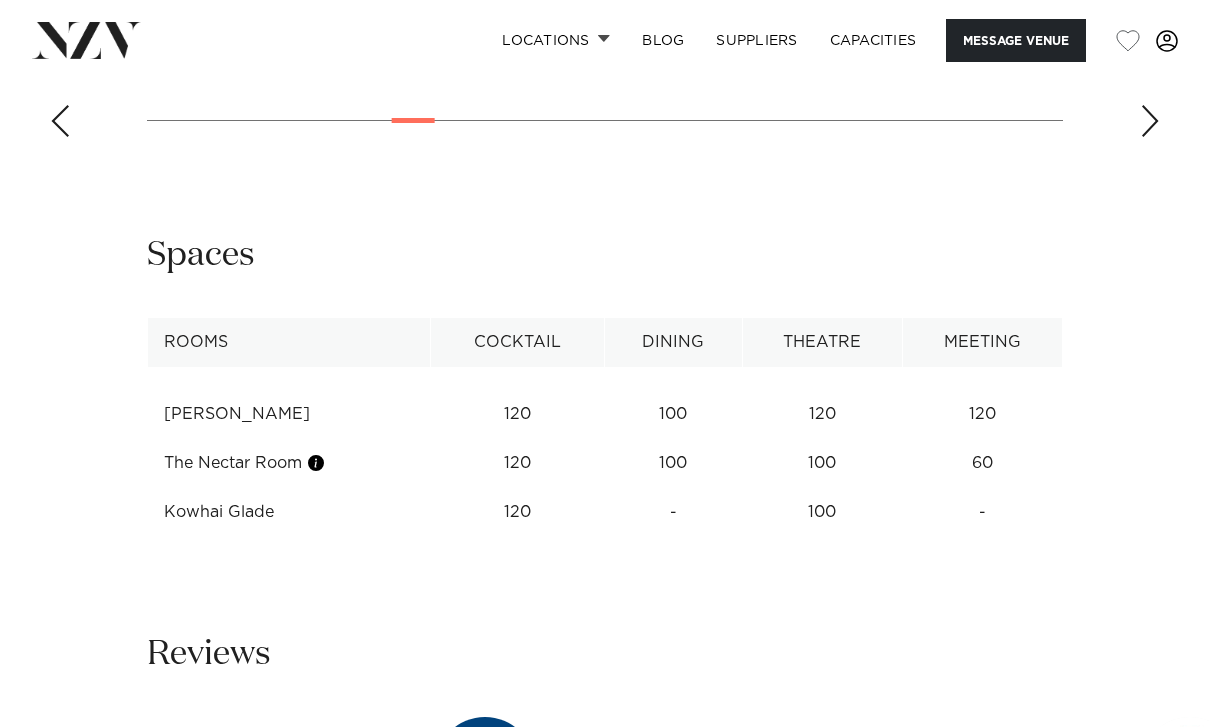 click at bounding box center (1150, 121) 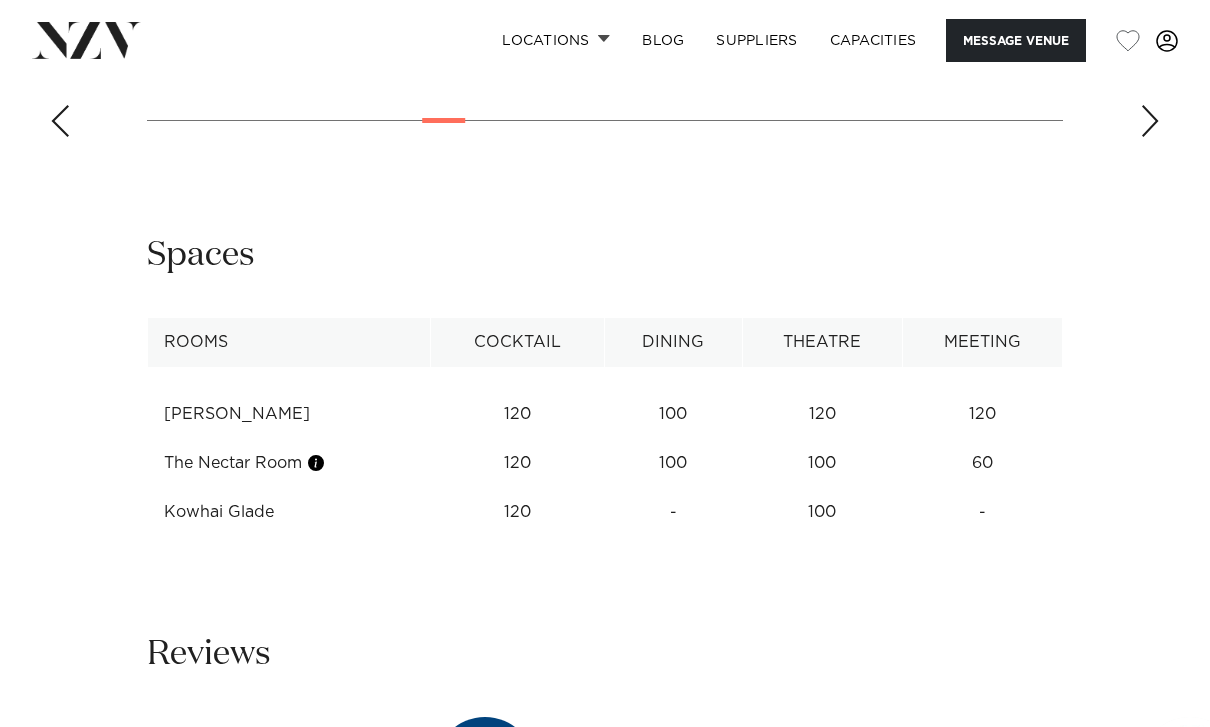 click at bounding box center [1150, 121] 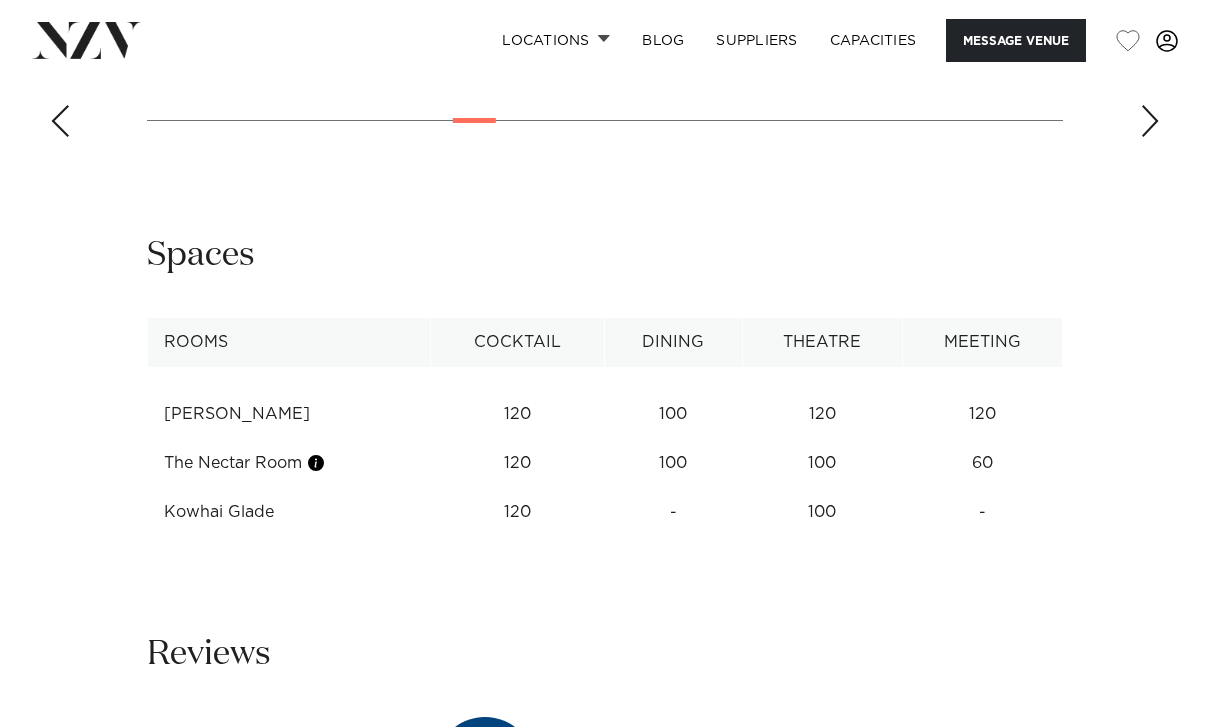 click at bounding box center [1150, 121] 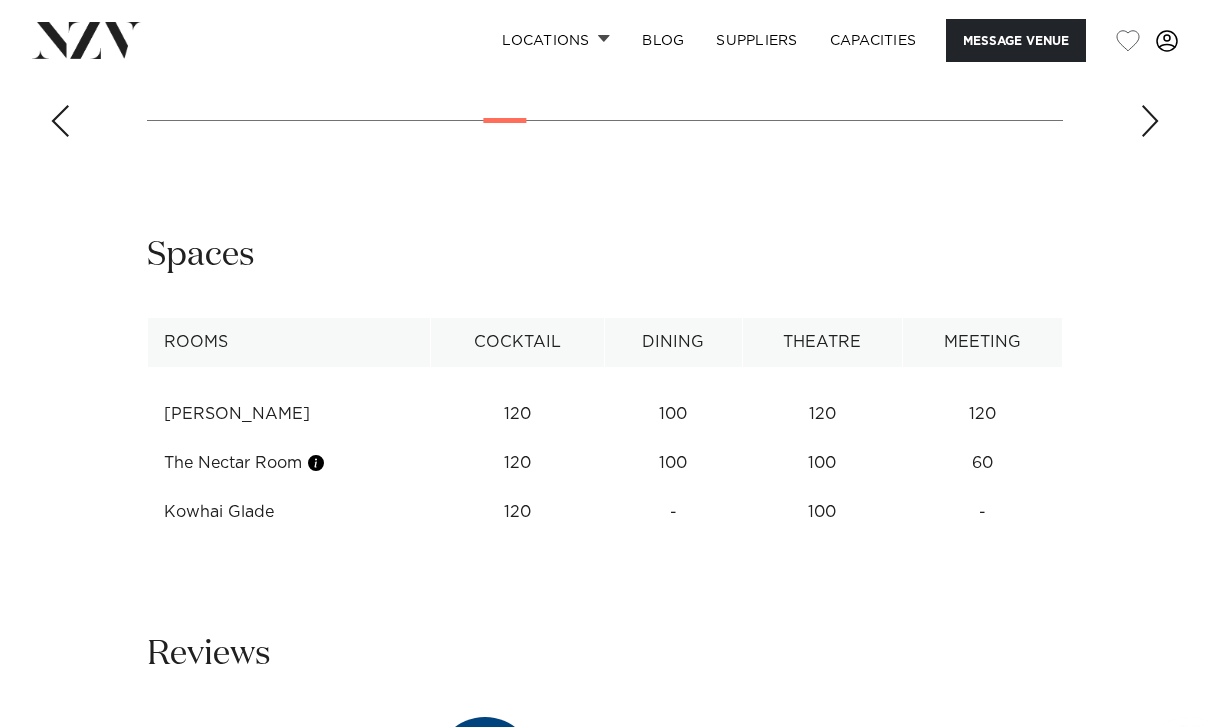 click at bounding box center [1150, 121] 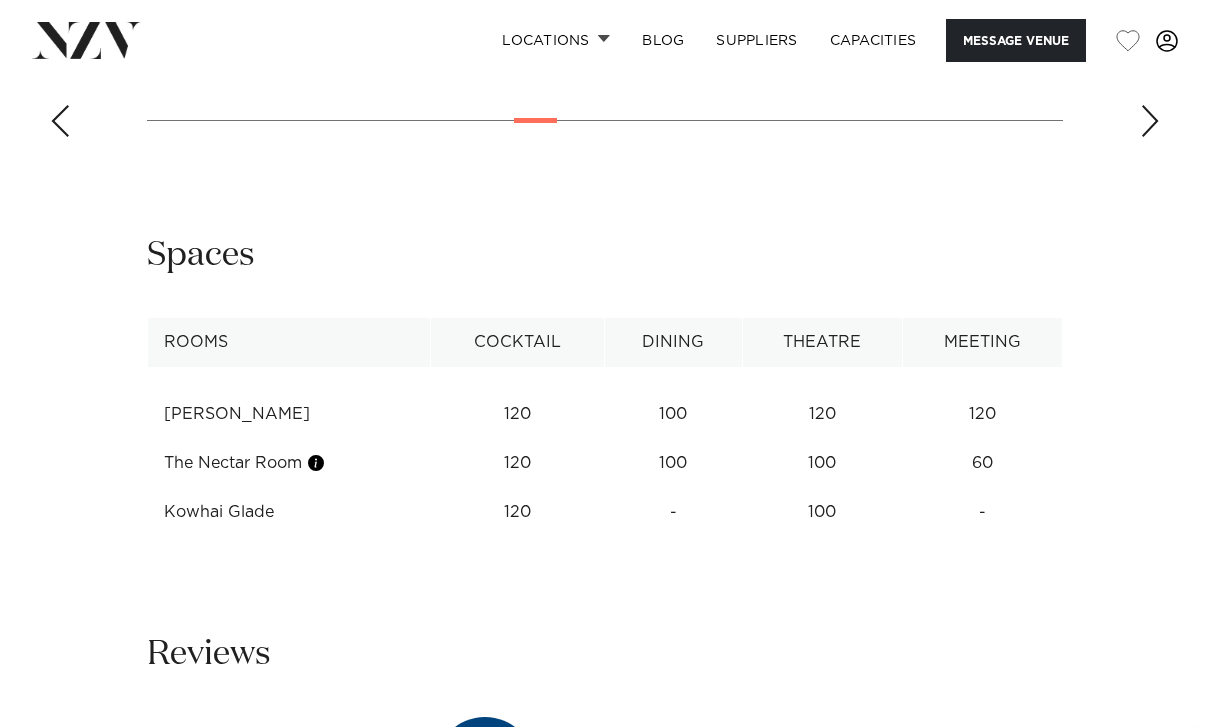 click at bounding box center [1150, 121] 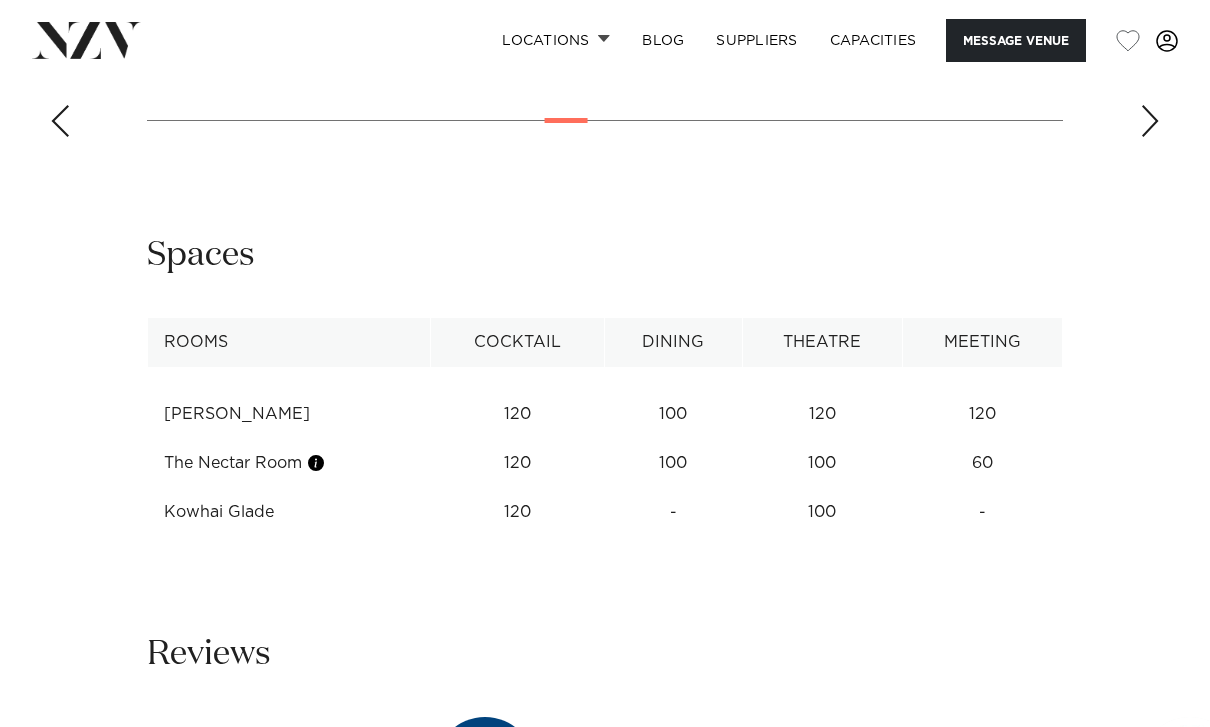click at bounding box center (1150, 121) 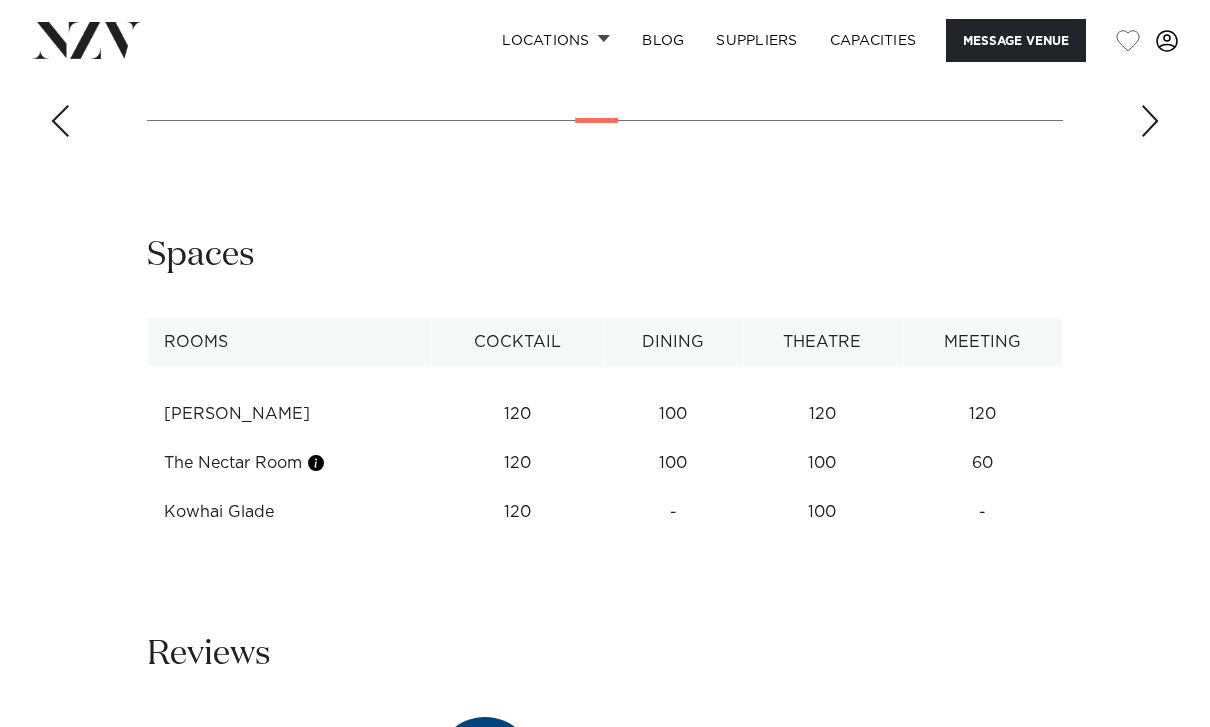 click at bounding box center [1150, 121] 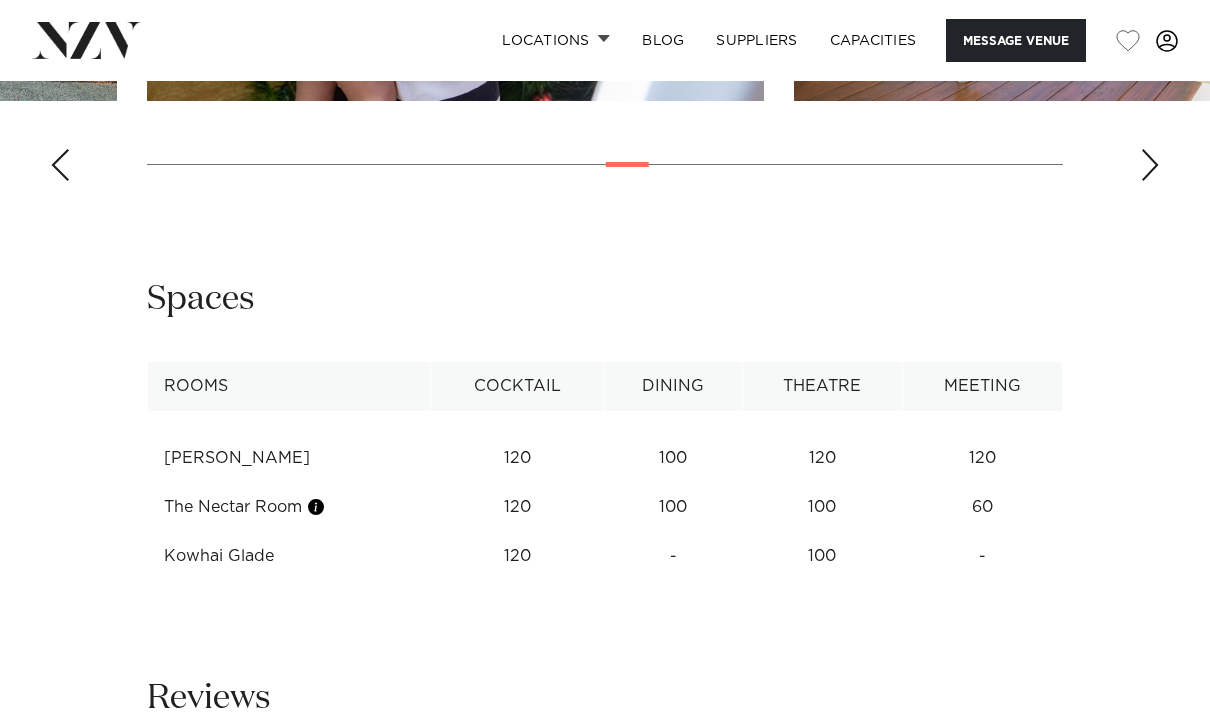 scroll, scrollTop: 2791, scrollLeft: 0, axis: vertical 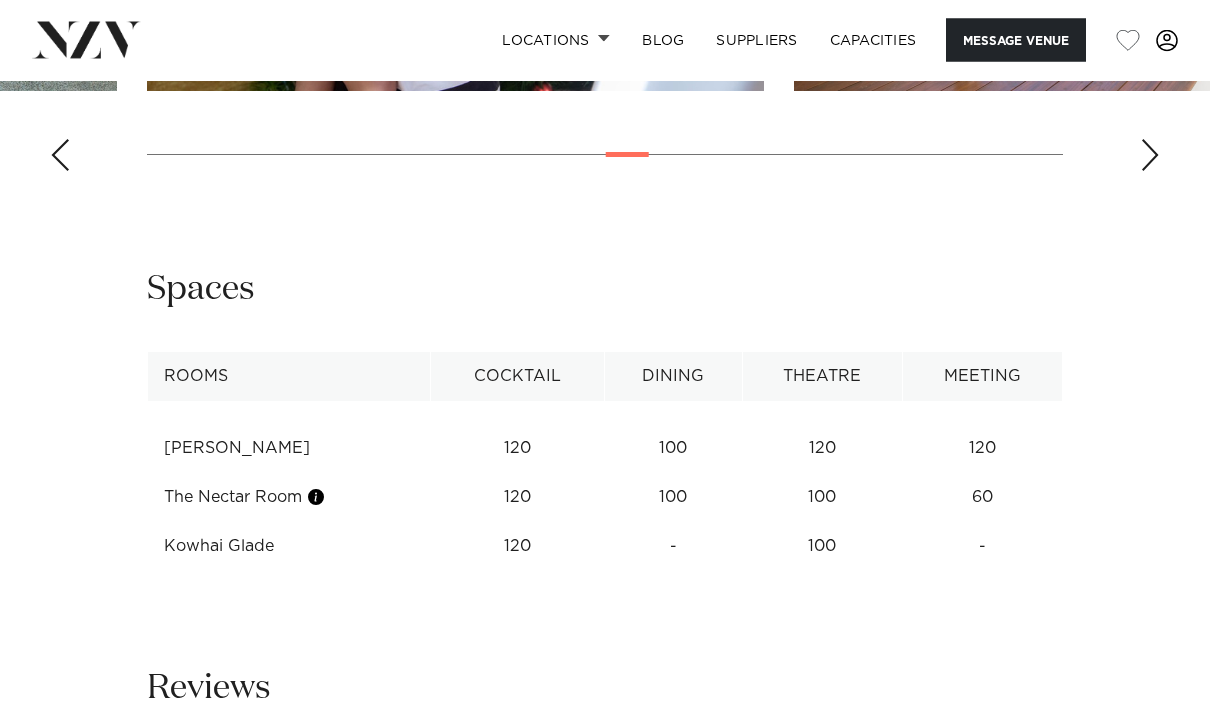 click at bounding box center (1150, 156) 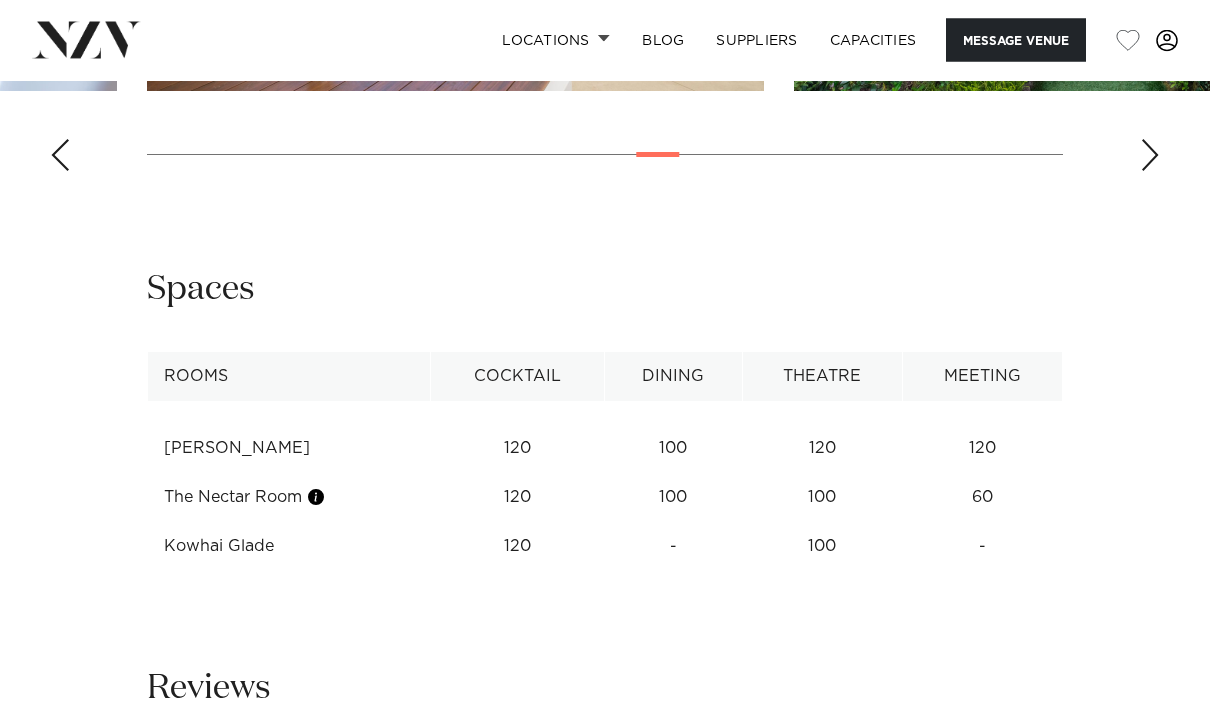 click at bounding box center [1150, 156] 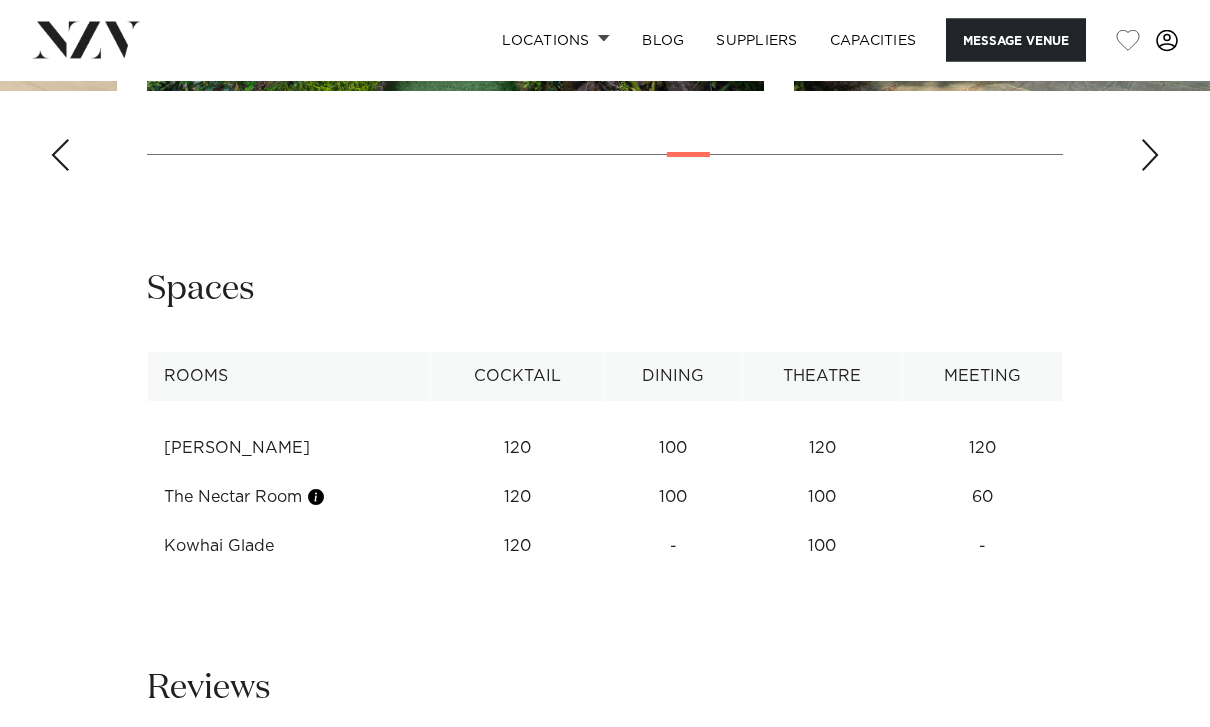 scroll, scrollTop: 2792, scrollLeft: 0, axis: vertical 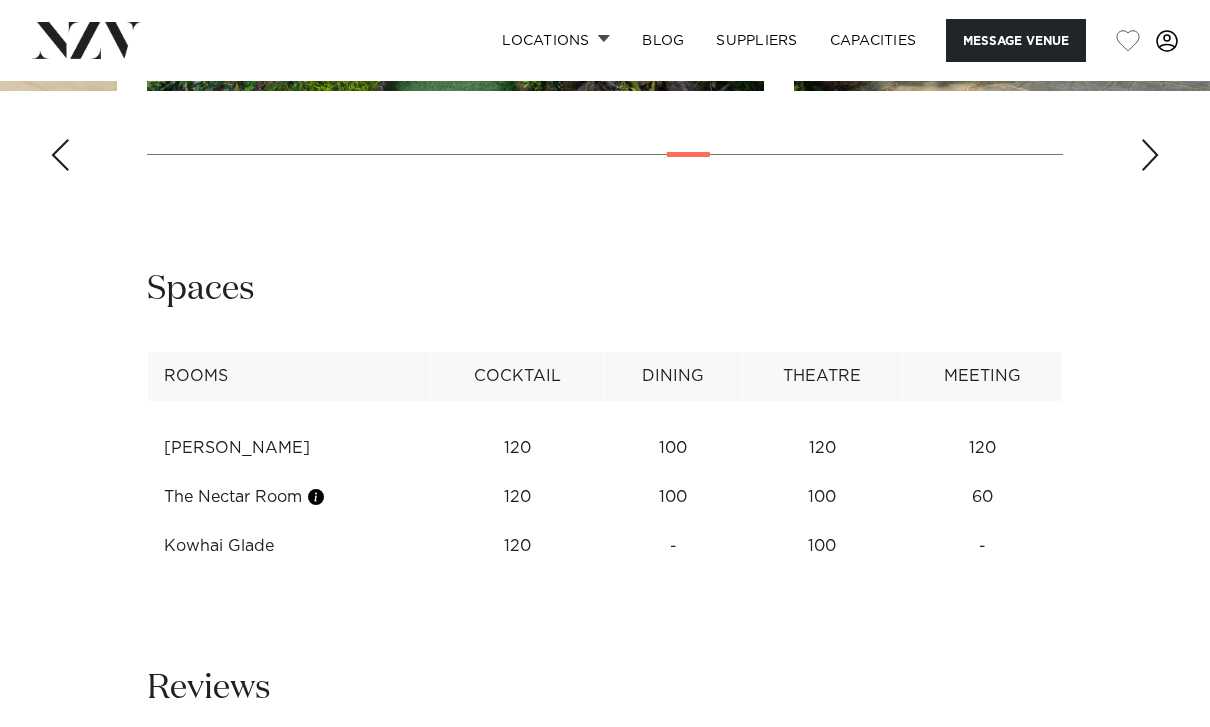 click at bounding box center (1150, 155) 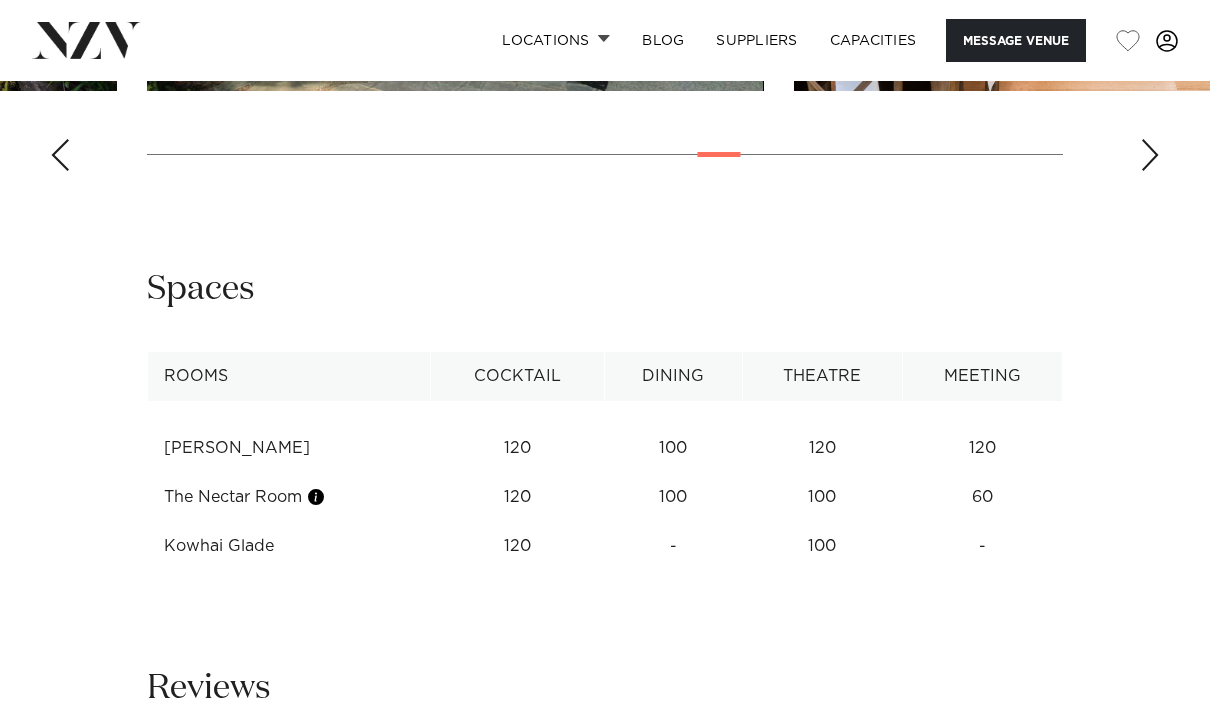 click at bounding box center (1150, 155) 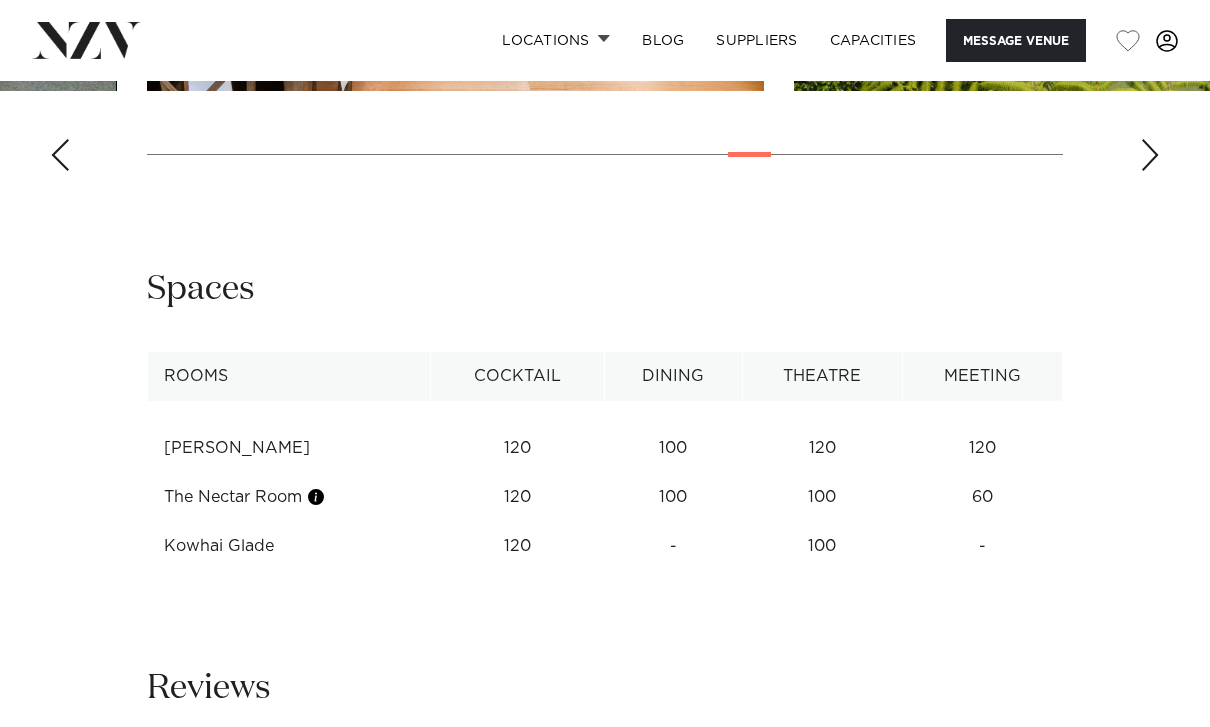 click at bounding box center [1150, 155] 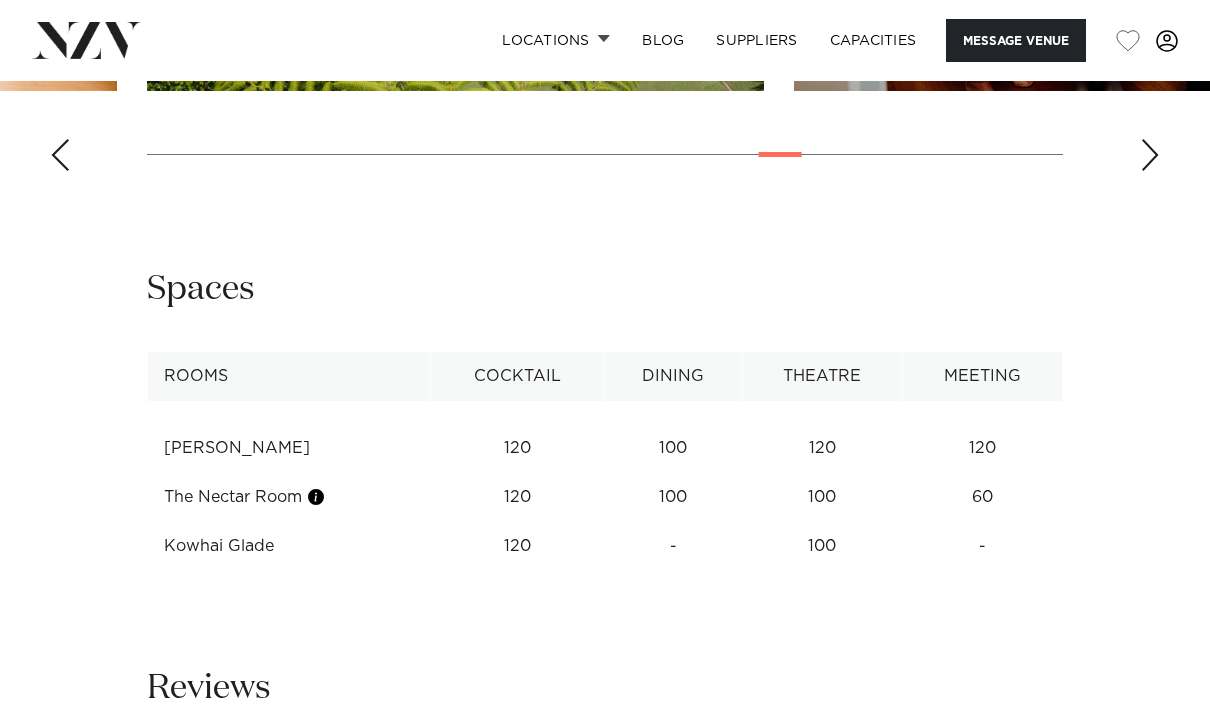 click at bounding box center [1150, 155] 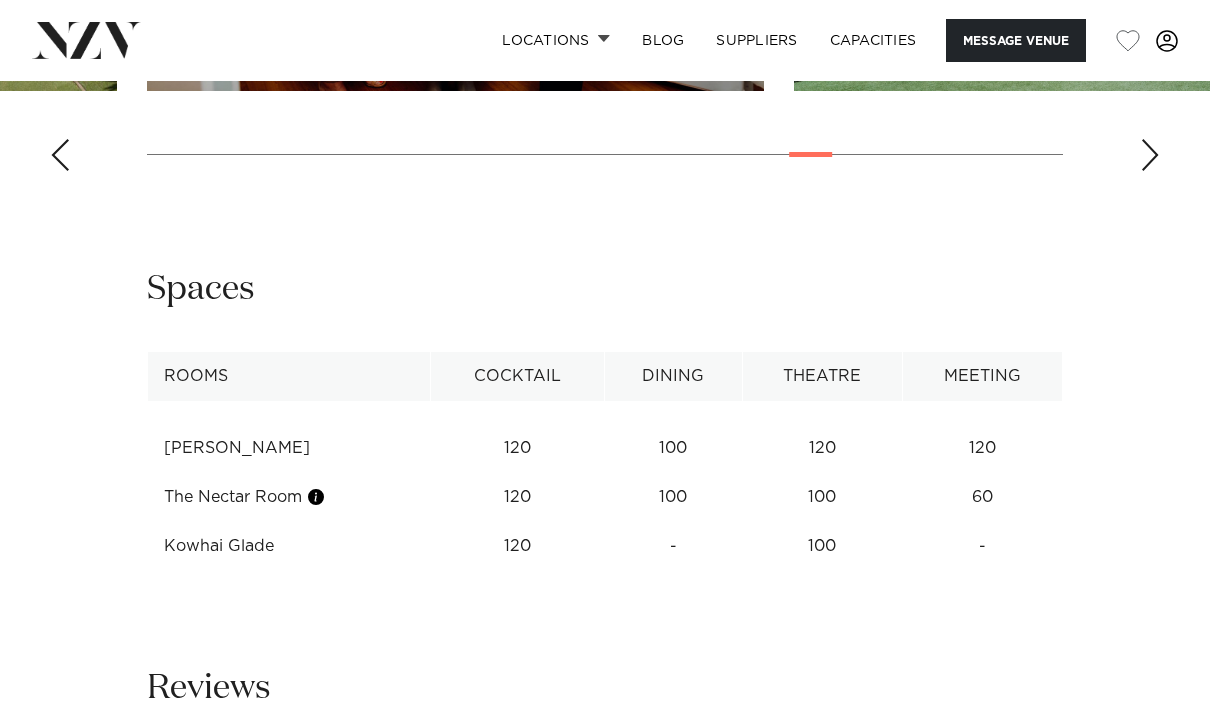 click at bounding box center [1150, 155] 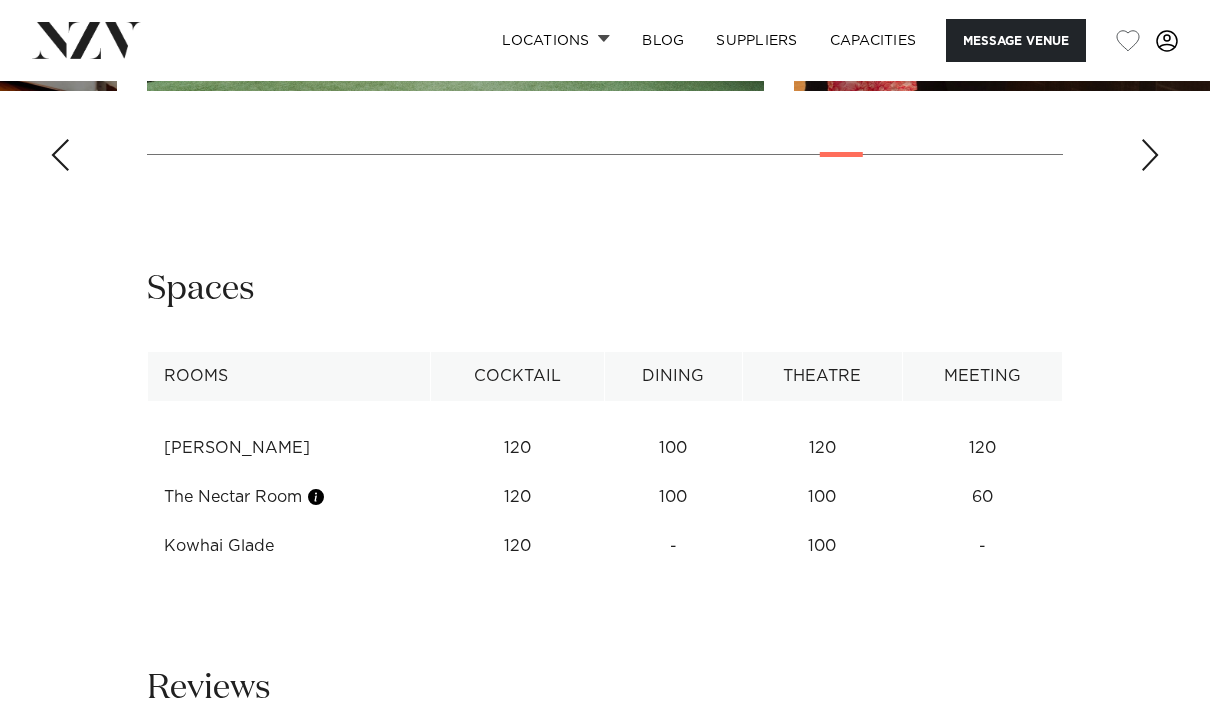 click at bounding box center [1150, 155] 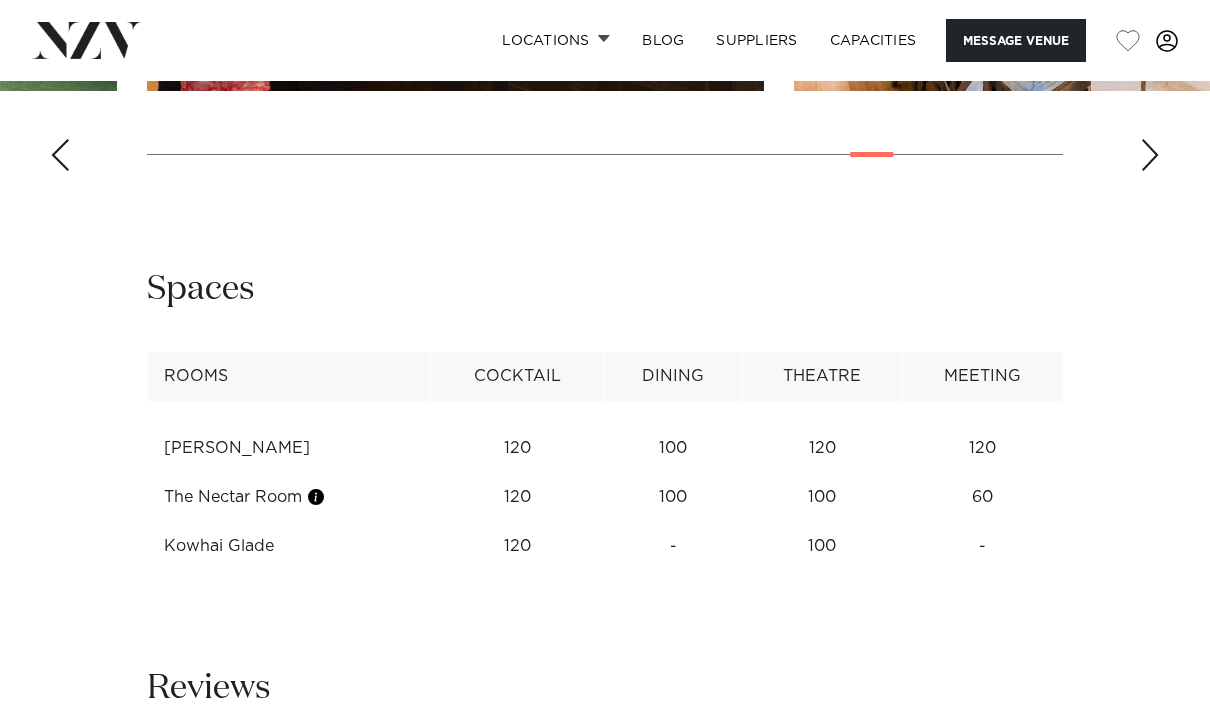 click at bounding box center [1150, 155] 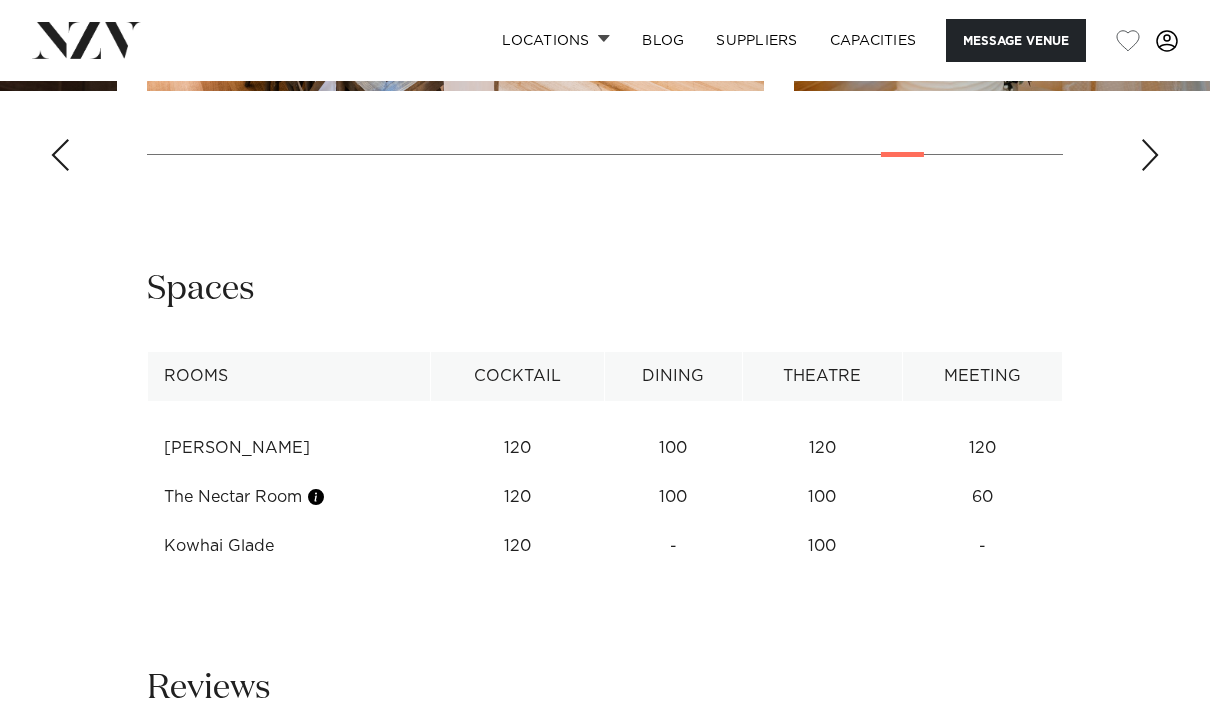click at bounding box center [1150, 155] 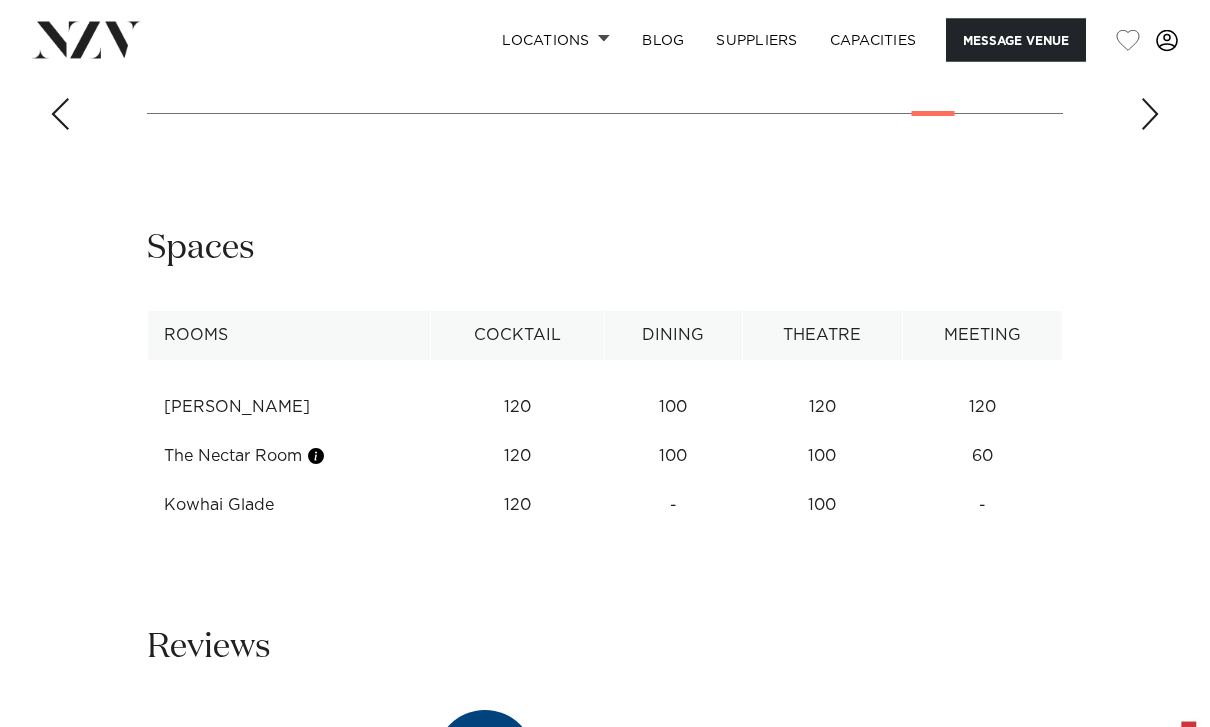 scroll, scrollTop: 2846, scrollLeft: 0, axis: vertical 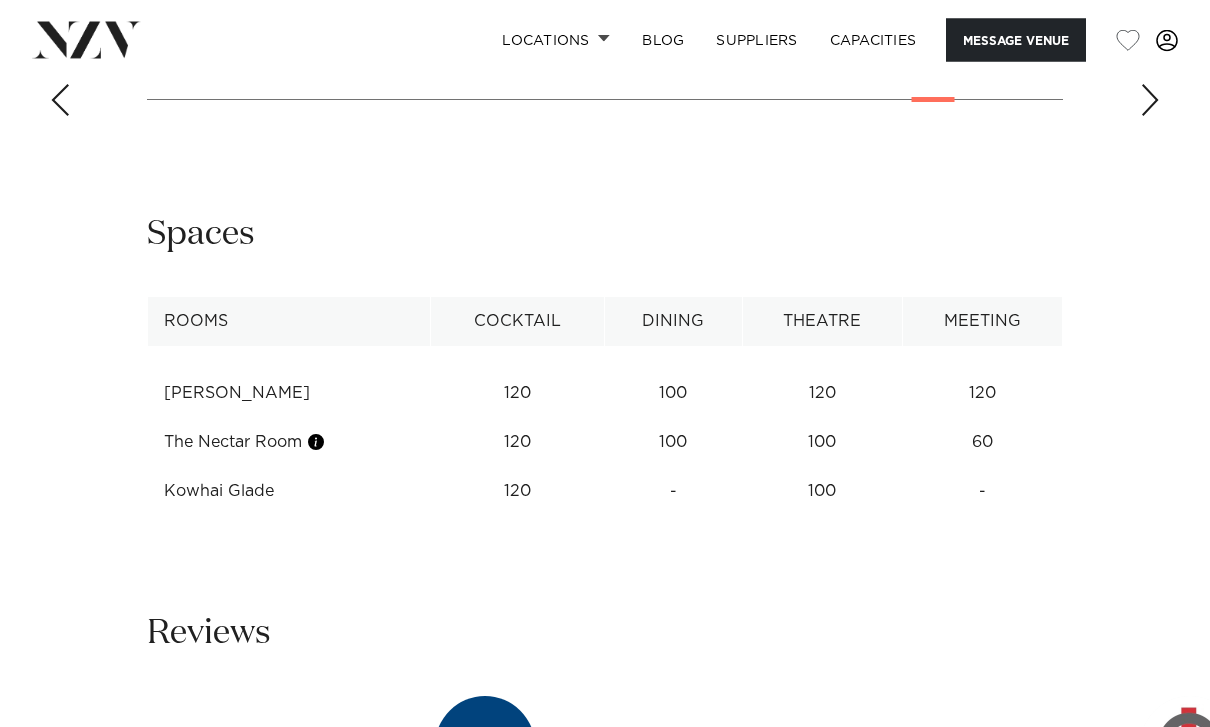 click at bounding box center (1150, 101) 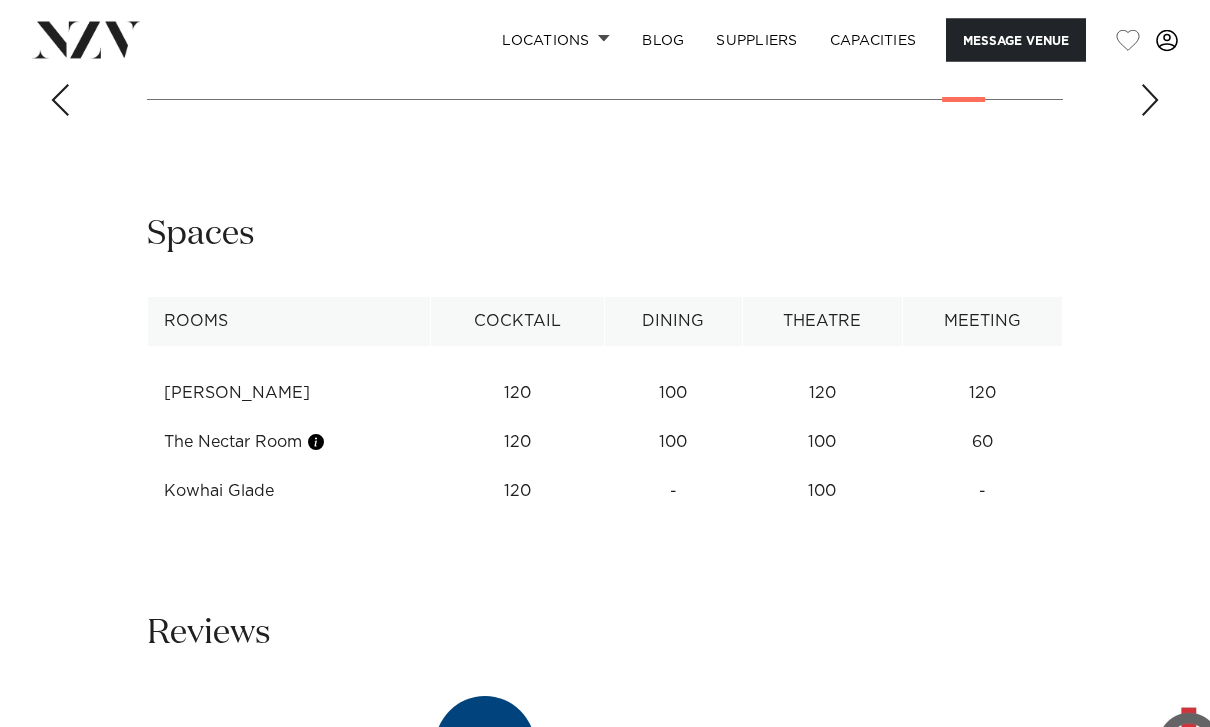 scroll, scrollTop: 2847, scrollLeft: 0, axis: vertical 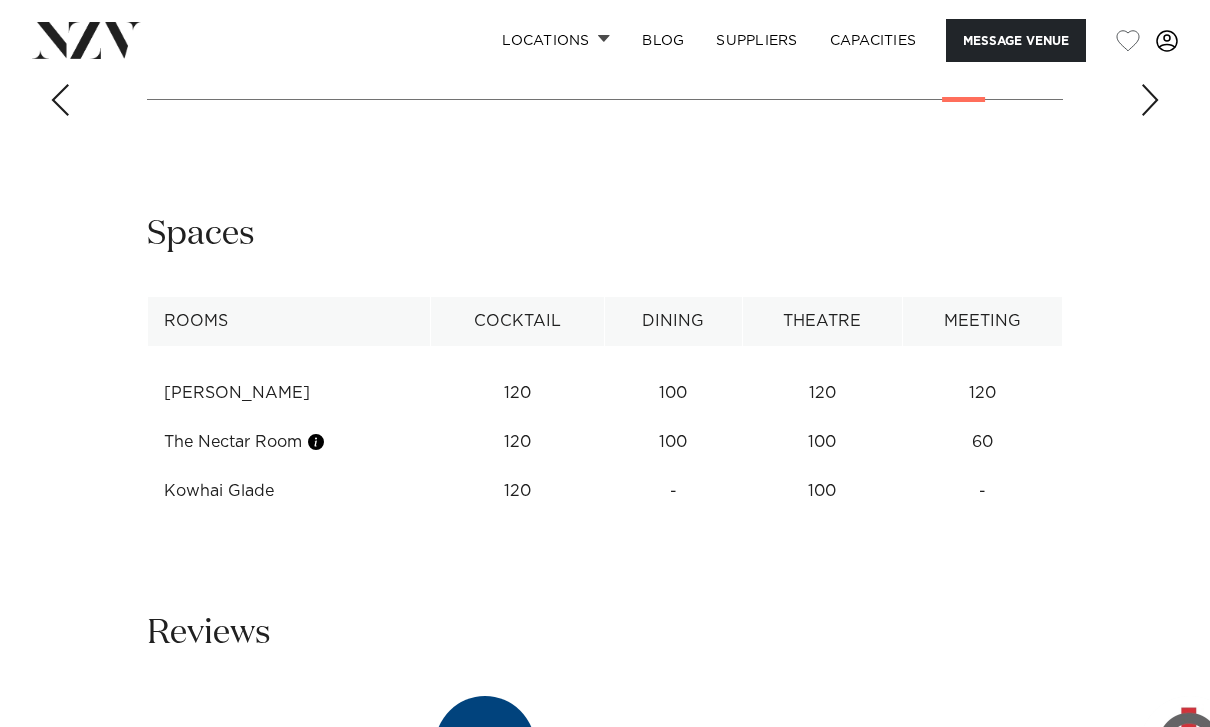 click at bounding box center (1150, 100) 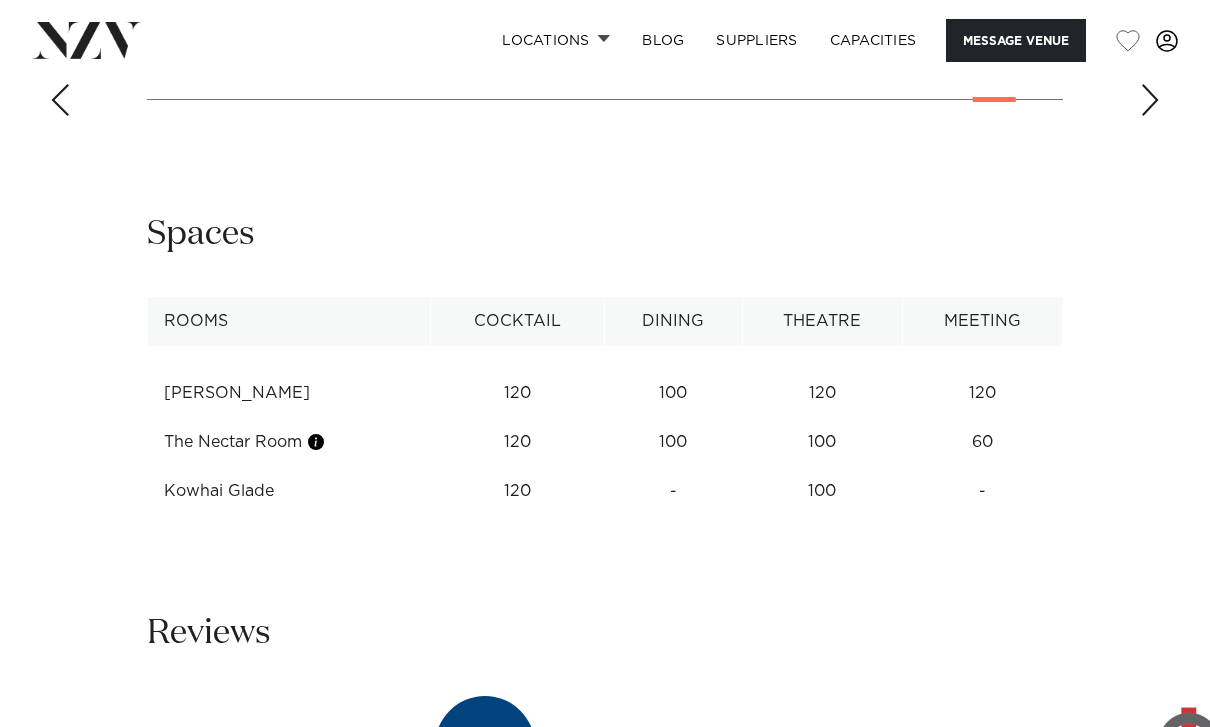 click at bounding box center (1150, 100) 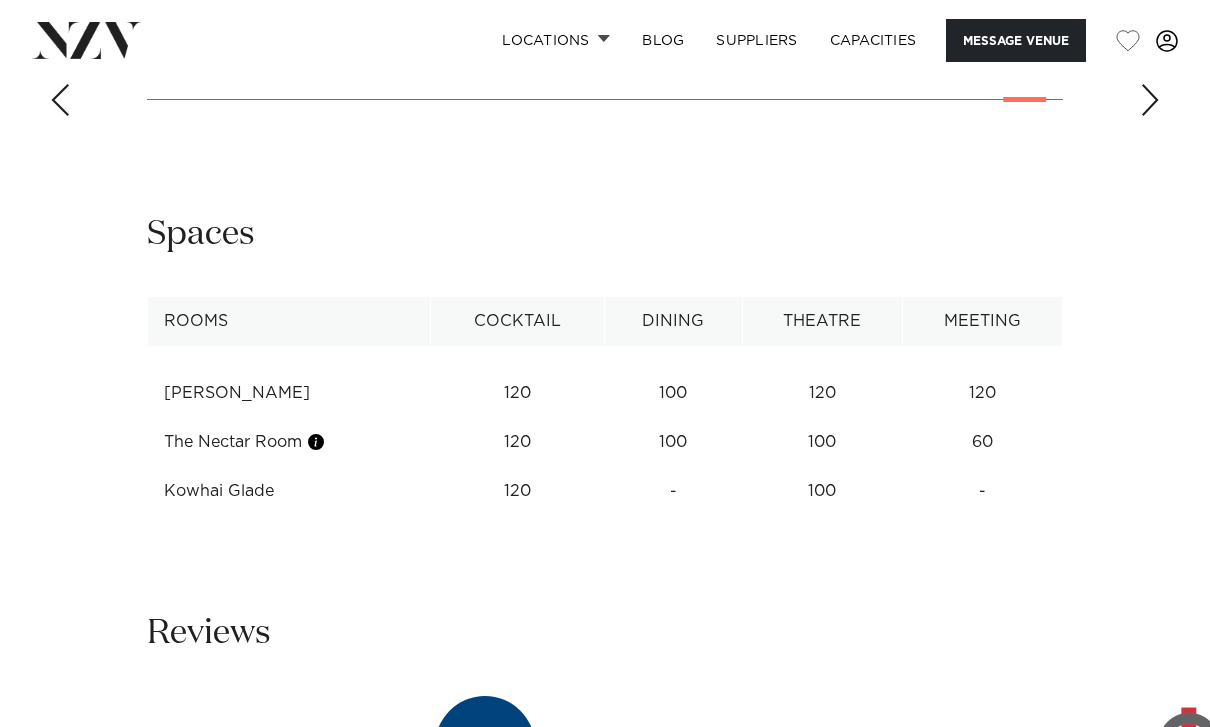 click at bounding box center (1150, 100) 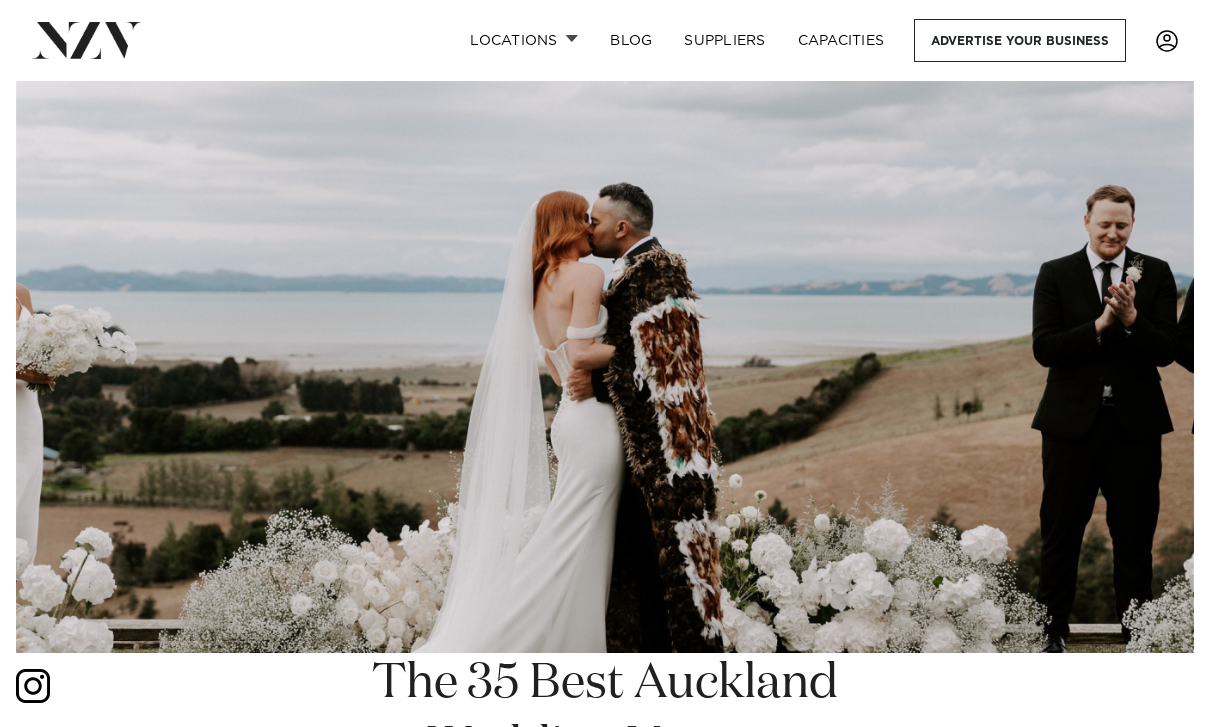 scroll, scrollTop: 1515, scrollLeft: 0, axis: vertical 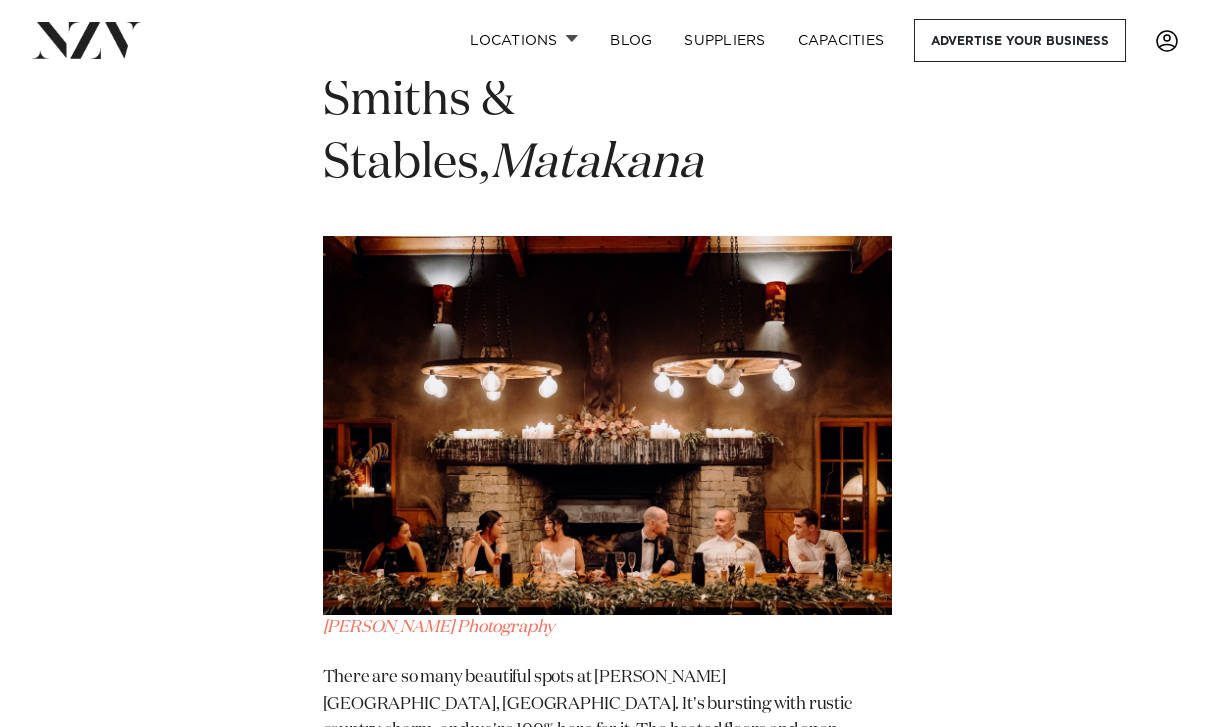 click on "here." at bounding box center (779, 912) 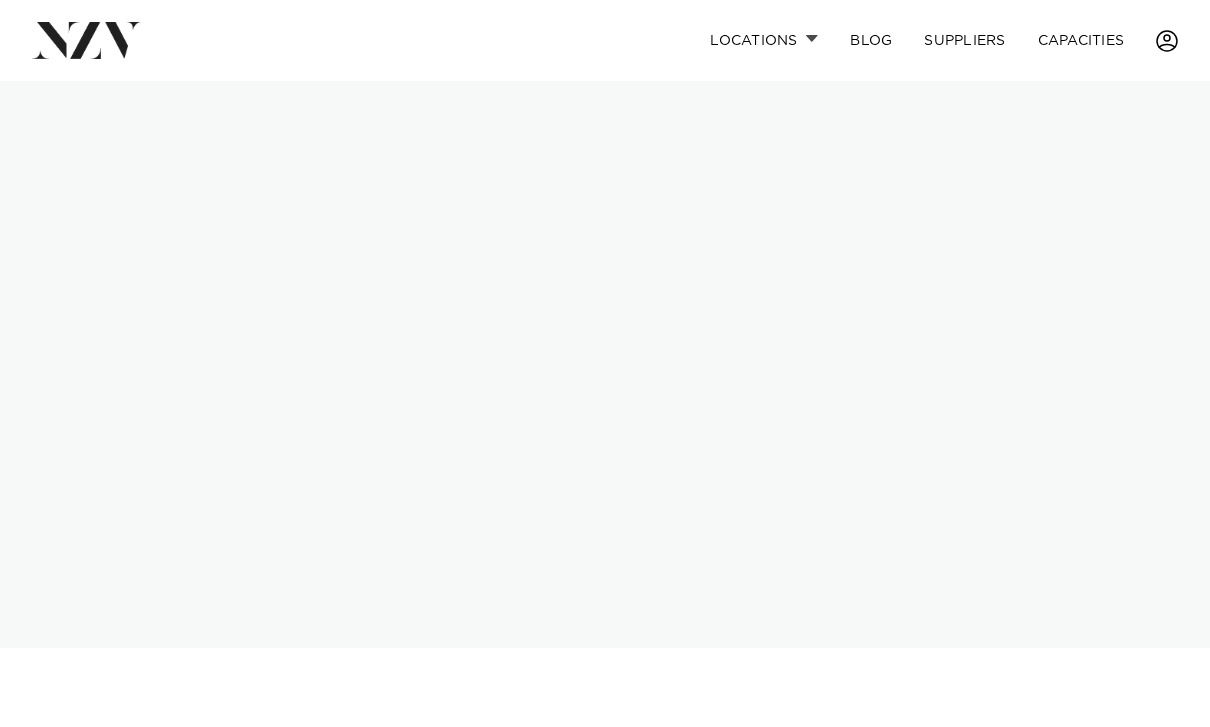 scroll, scrollTop: 0, scrollLeft: 0, axis: both 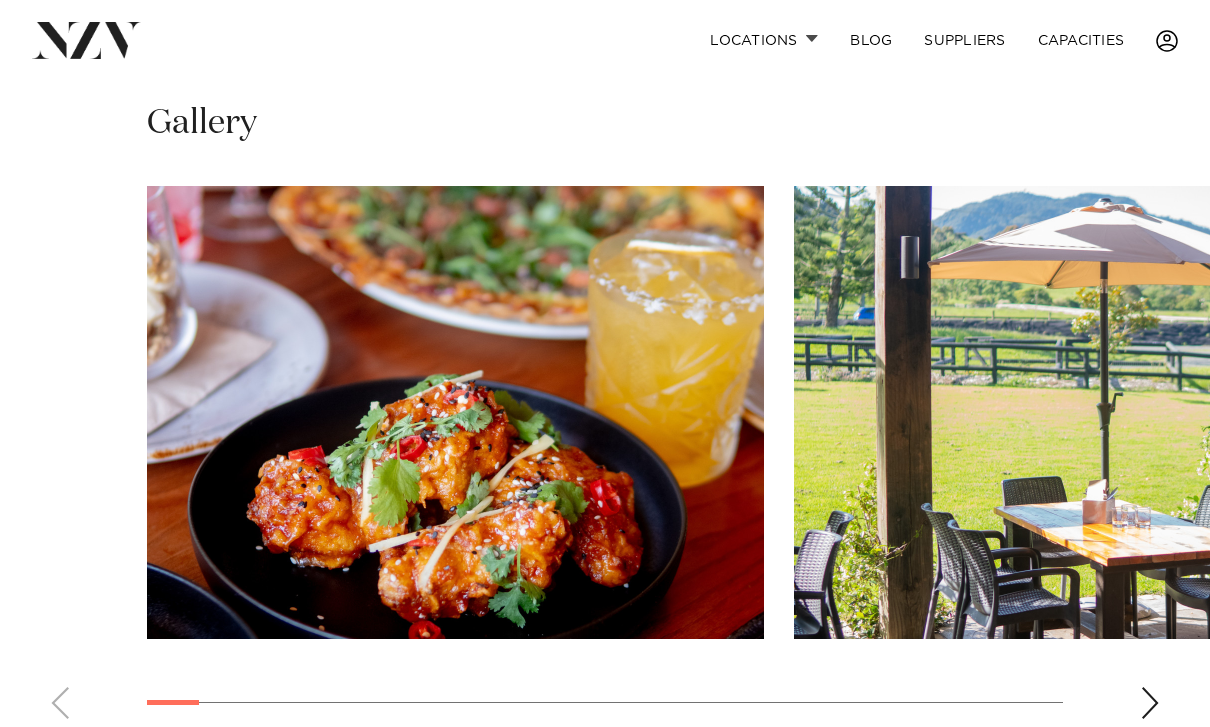 click at bounding box center [1150, 703] 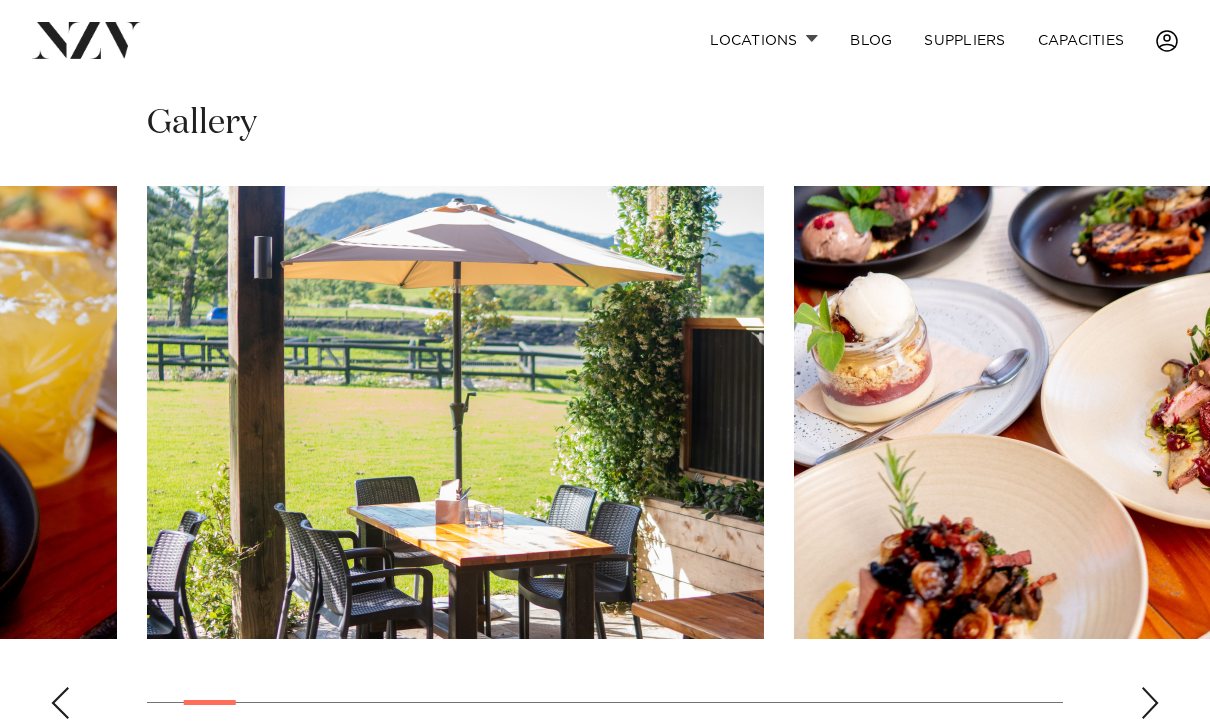 click at bounding box center (1150, 703) 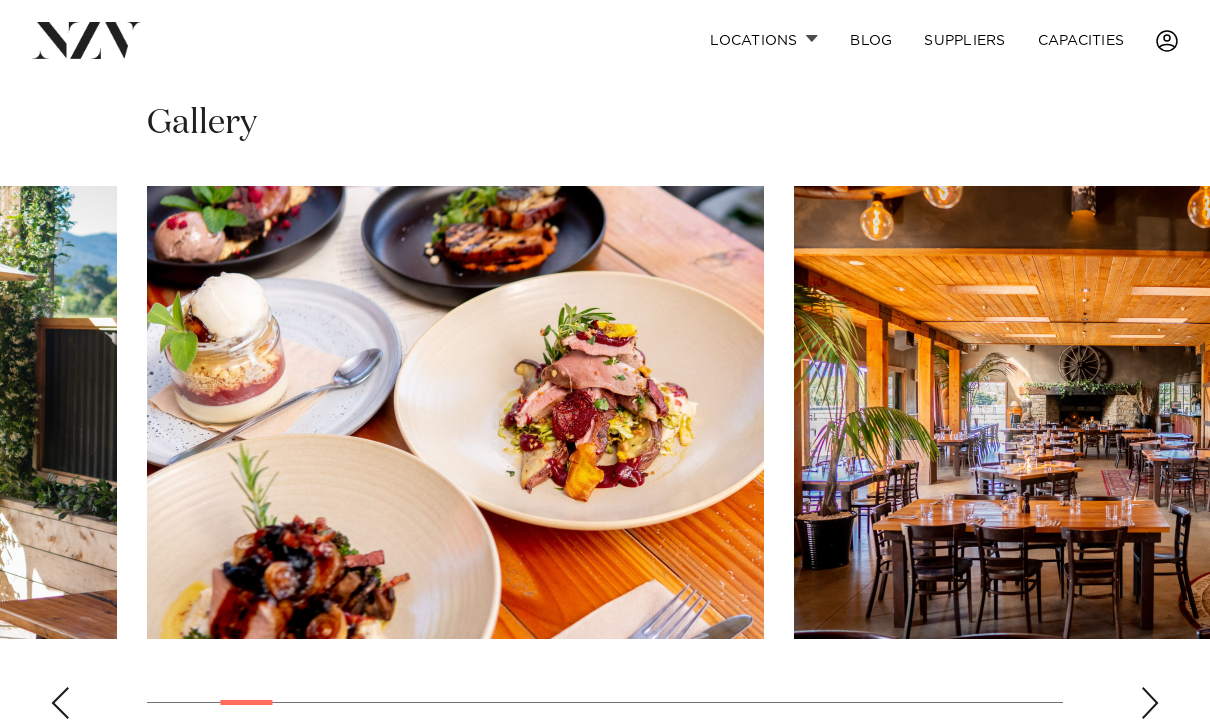 click at bounding box center [1150, 703] 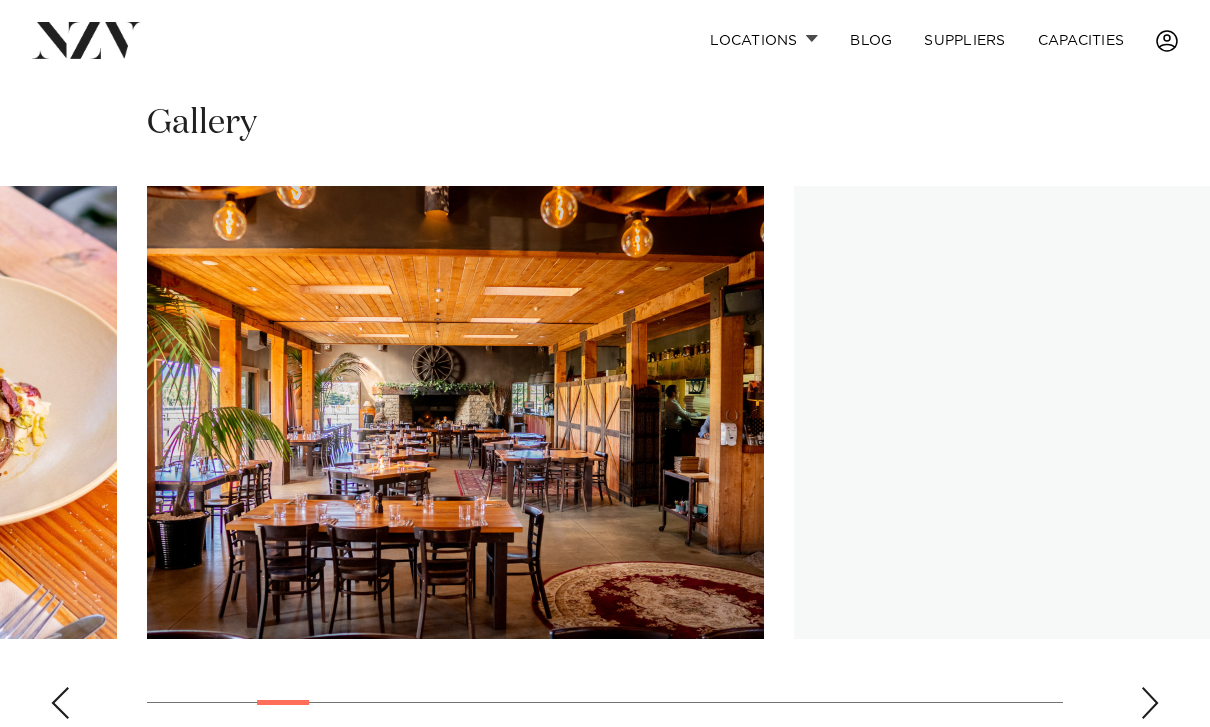 click at bounding box center [1150, 703] 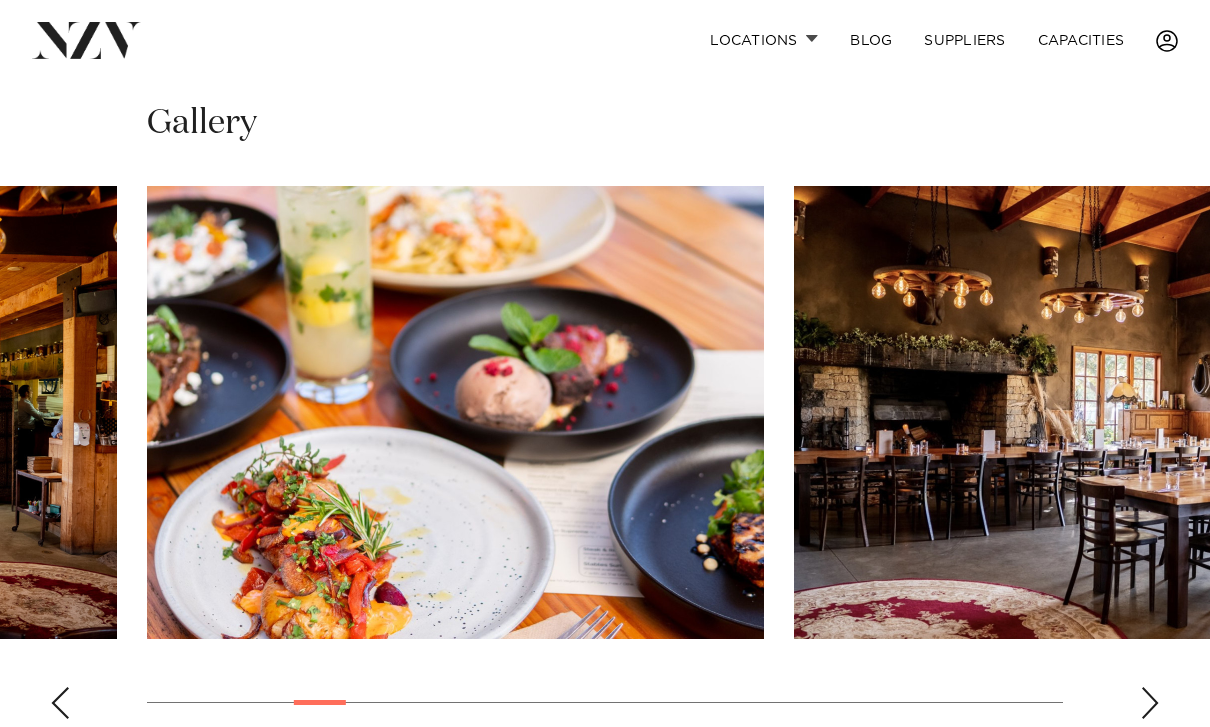 click at bounding box center (1150, 703) 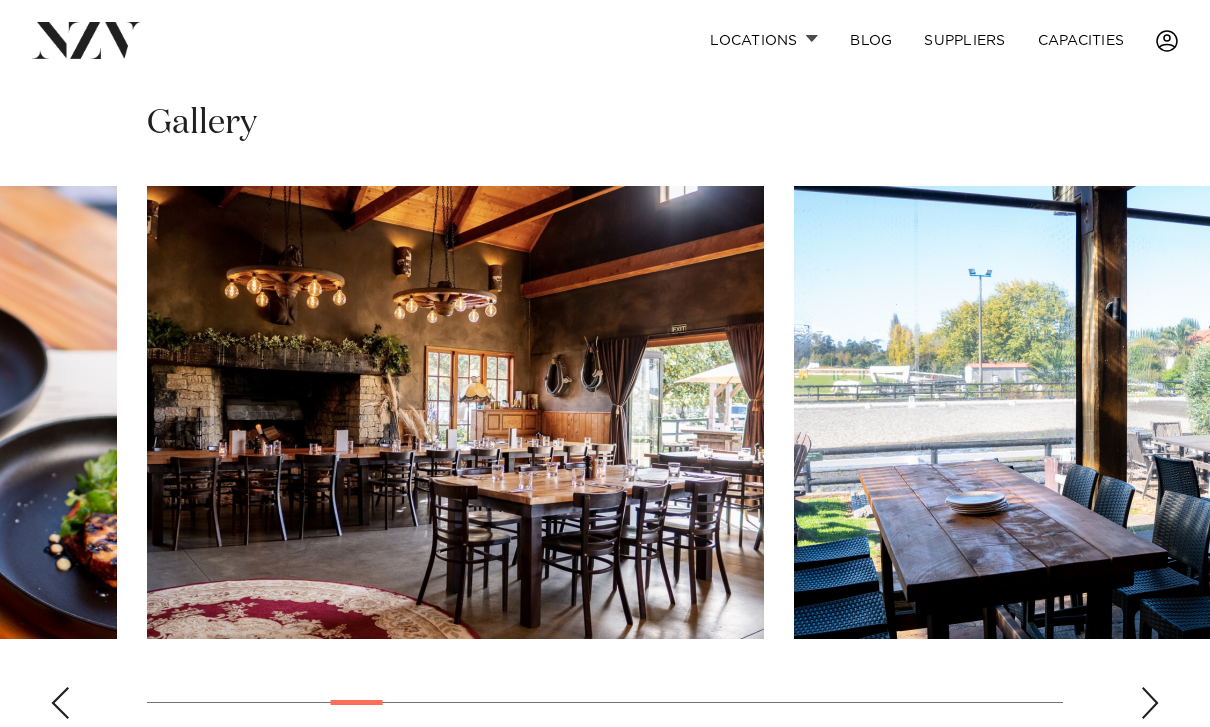 click at bounding box center (1150, 703) 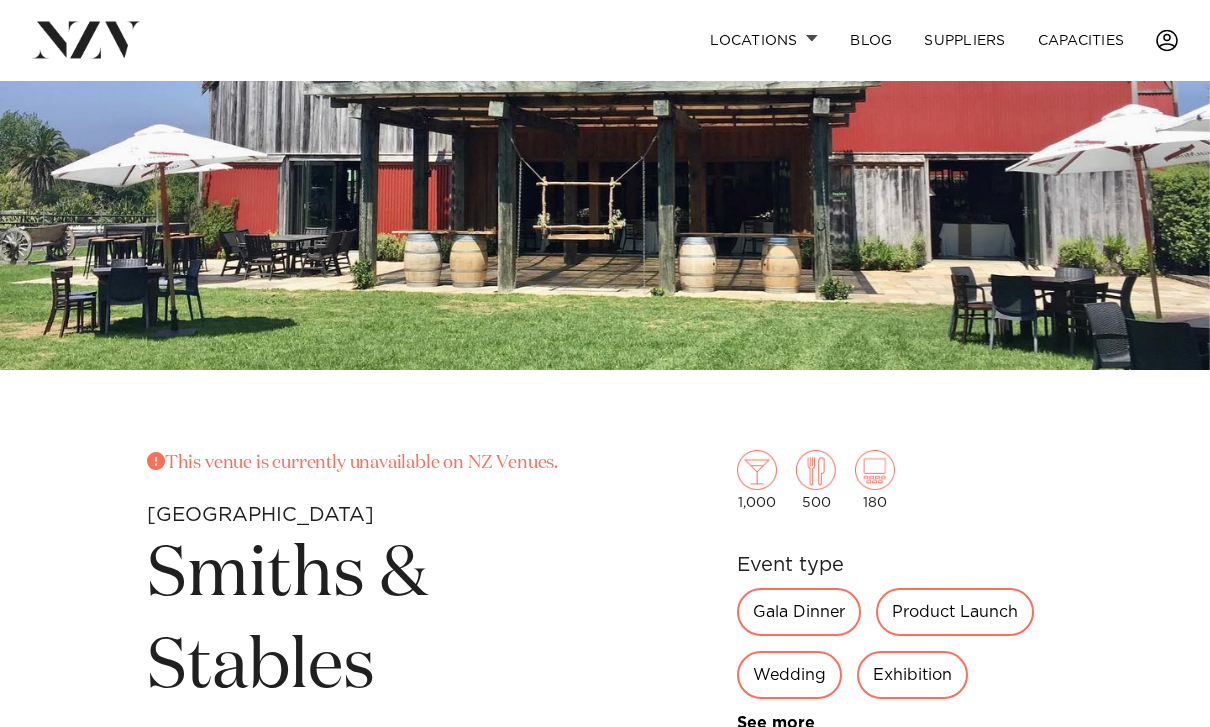 scroll, scrollTop: 278, scrollLeft: 0, axis: vertical 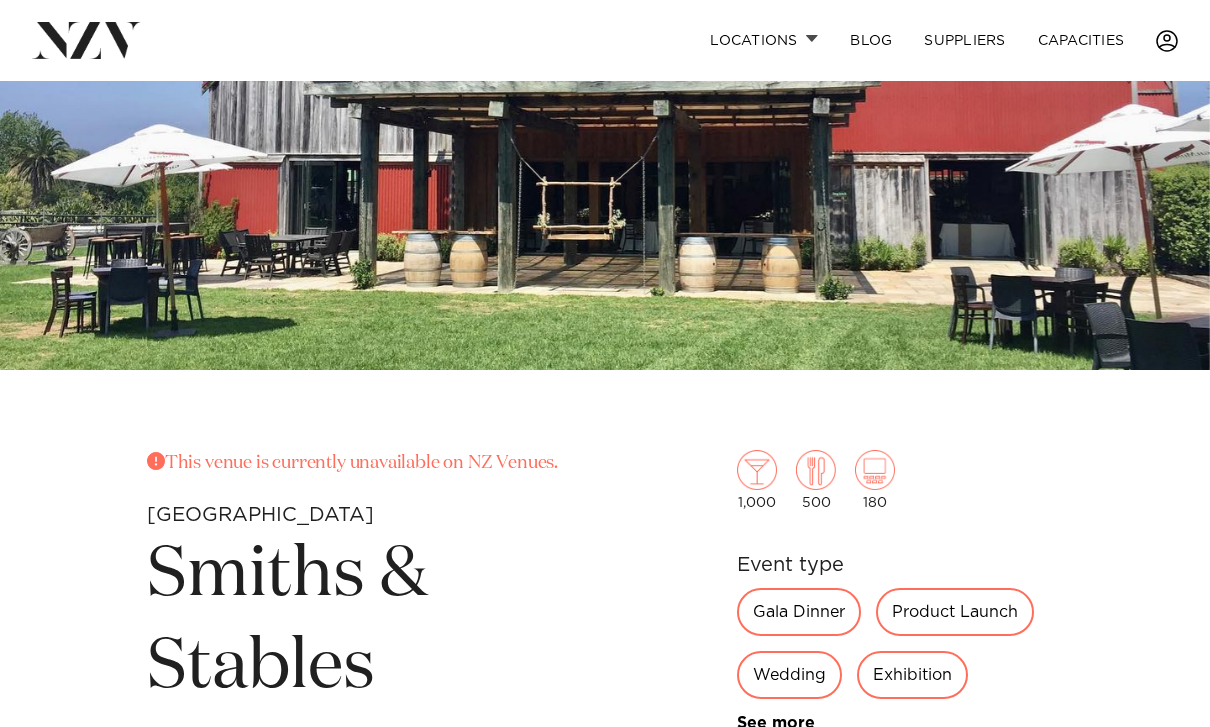 click on "Locations
[GEOGRAPHIC_DATA]
[GEOGRAPHIC_DATA]
[GEOGRAPHIC_DATA]
[GEOGRAPHIC_DATA]
[GEOGRAPHIC_DATA]
[GEOGRAPHIC_DATA]
[GEOGRAPHIC_DATA]
[GEOGRAPHIC_DATA]
[GEOGRAPHIC_DATA]
[GEOGRAPHIC_DATA]
Bay of [GEOGRAPHIC_DATA]
[GEOGRAPHIC_DATA]
[GEOGRAPHIC_DATA]
[GEOGRAPHIC_DATA]
[GEOGRAPHIC_DATA]
[GEOGRAPHIC_DATA]
[GEOGRAPHIC_DATA]
[GEOGRAPHIC_DATA]
[PERSON_NAME]
[GEOGRAPHIC_DATA]" at bounding box center (605, 40) 